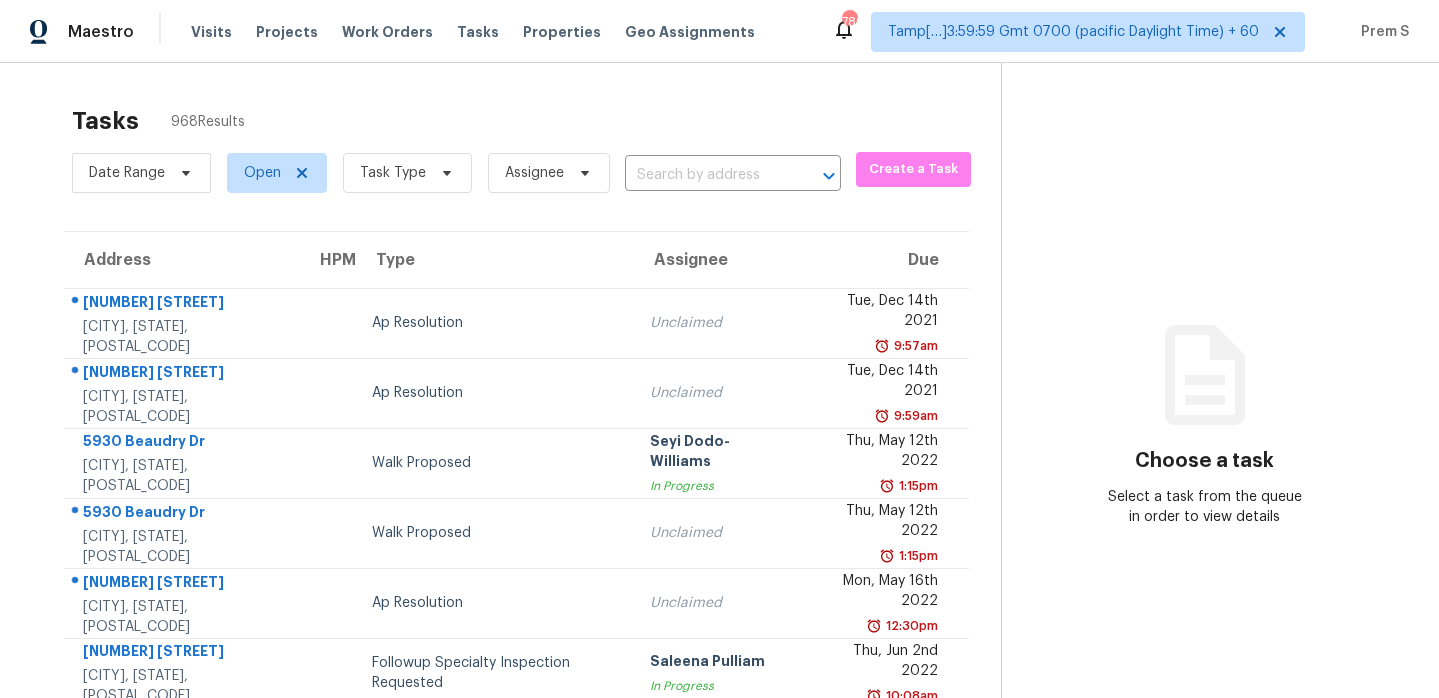 scroll, scrollTop: 0, scrollLeft: 0, axis: both 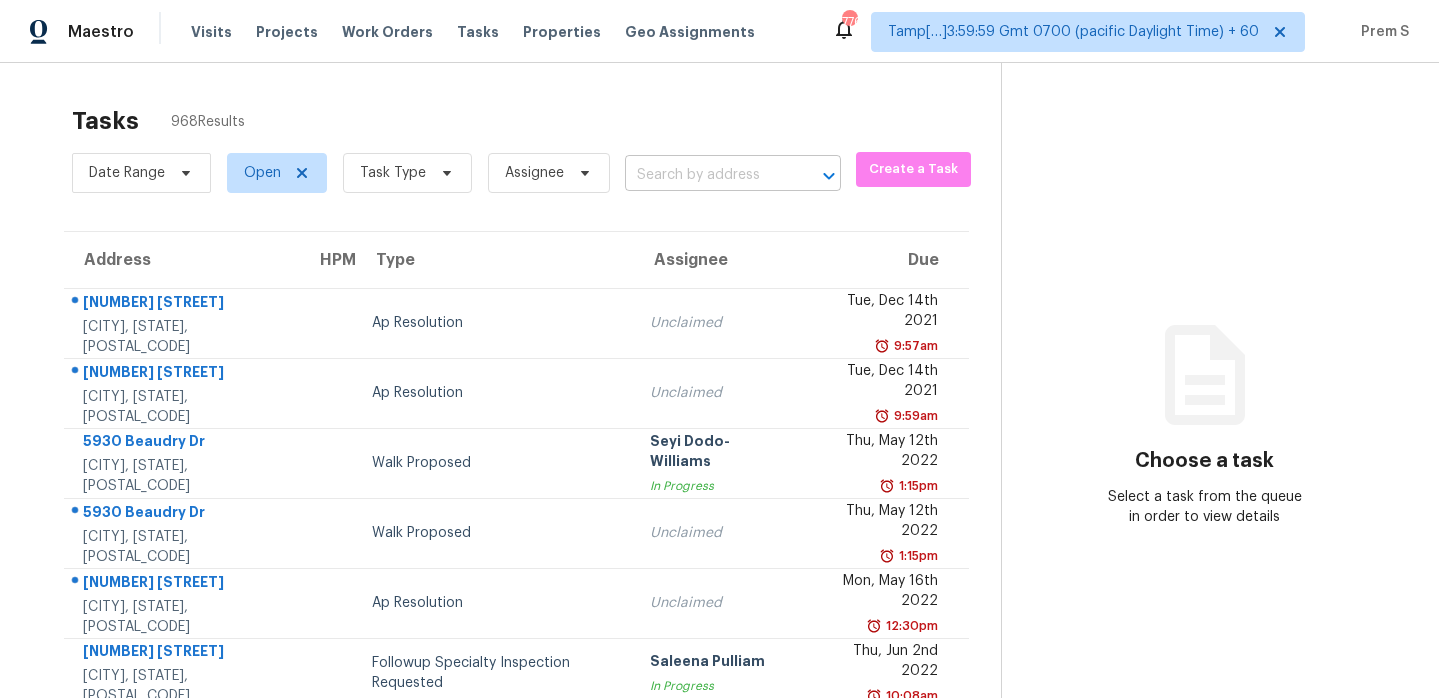 click at bounding box center (815, 176) 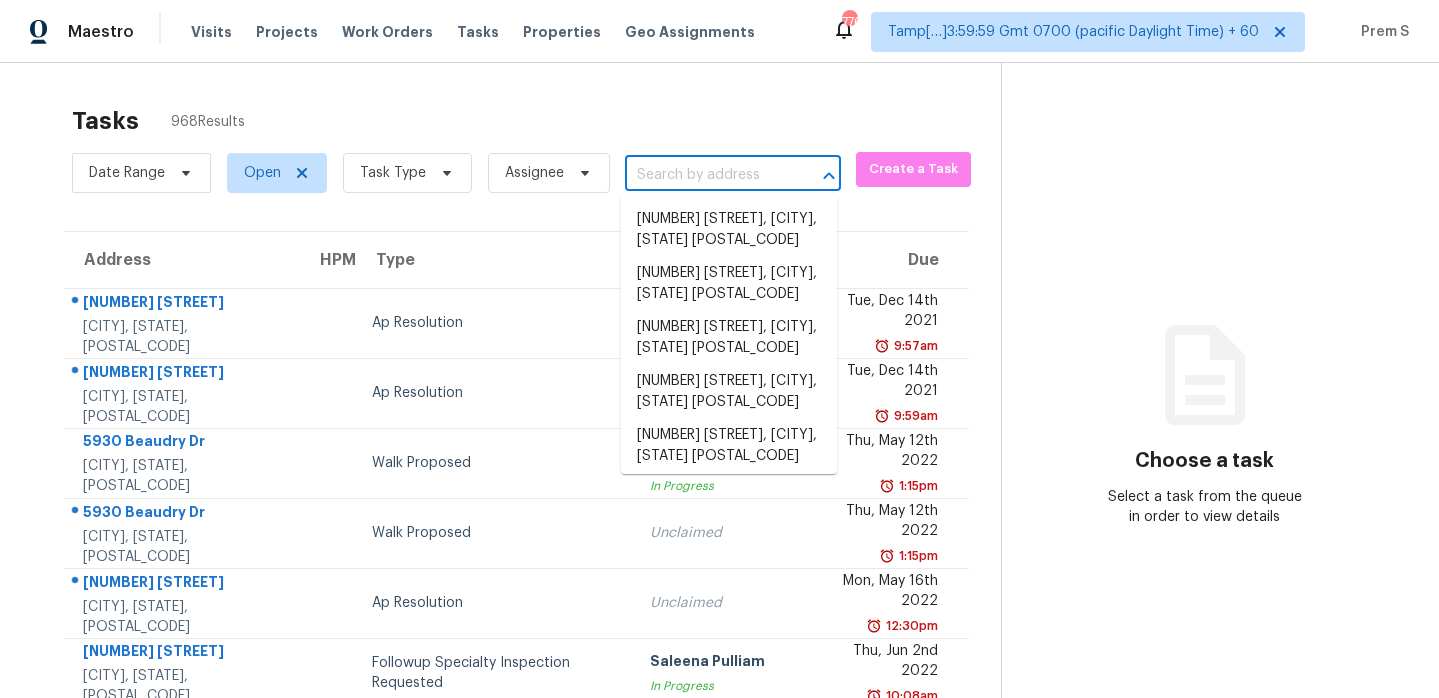 paste on "[NUMBER] [STREET], [CITY], [STATE], [POSTAL_CODE]" 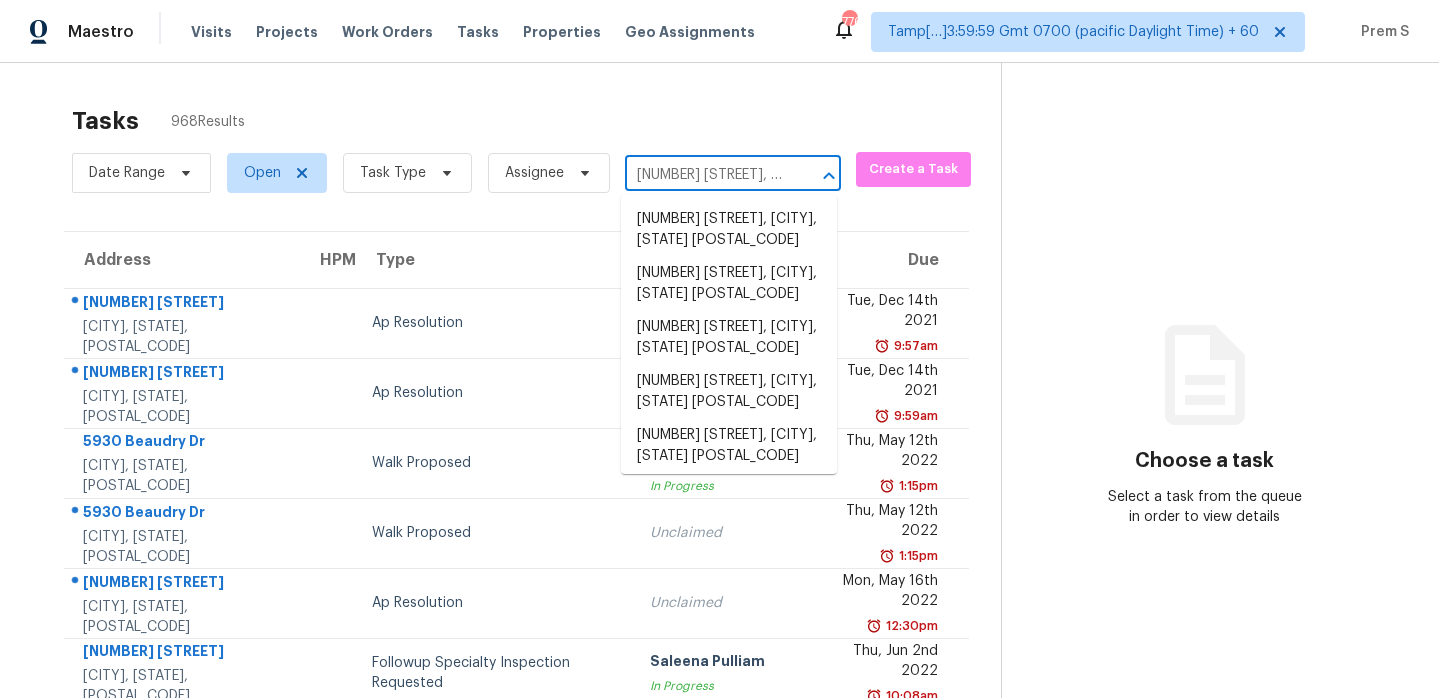 scroll, scrollTop: 0, scrollLeft: 122, axis: horizontal 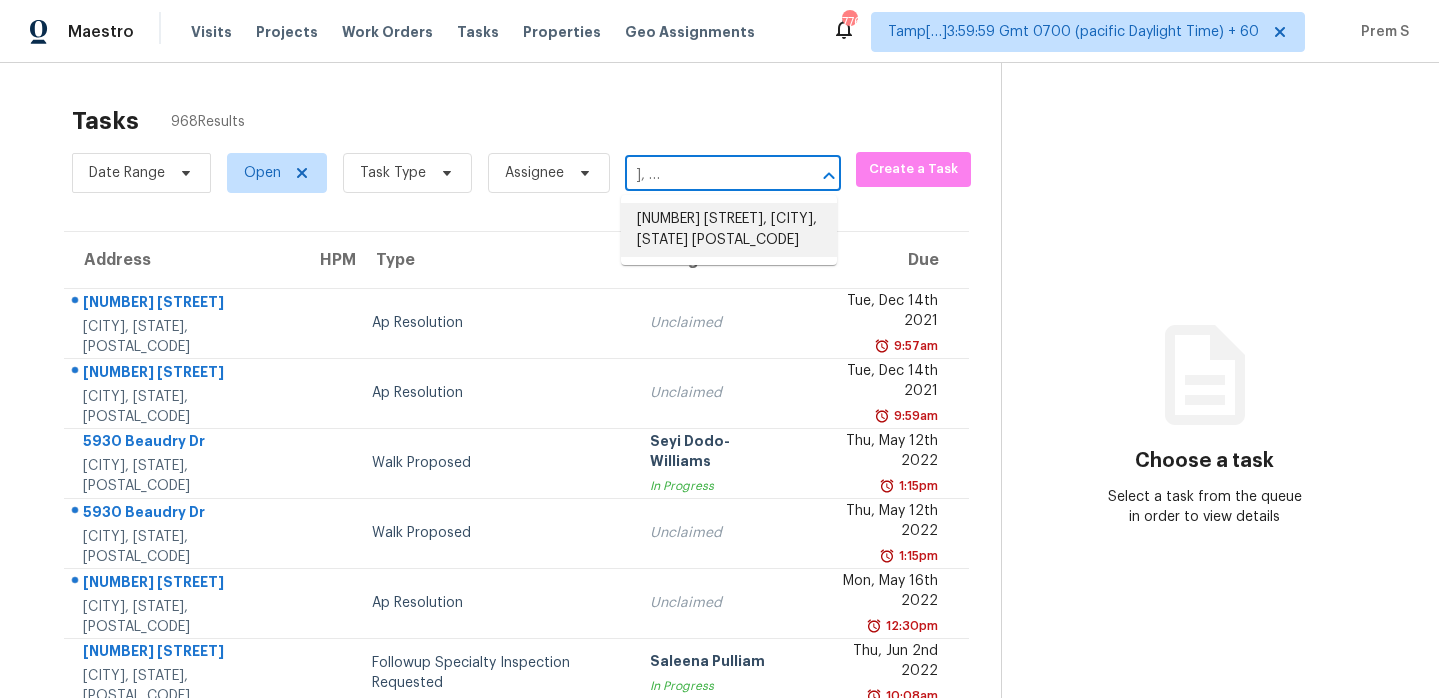 click on "[NUMBER] [STREET], [CITY], [STATE] [POSTAL_CODE]" at bounding box center (729, 230) 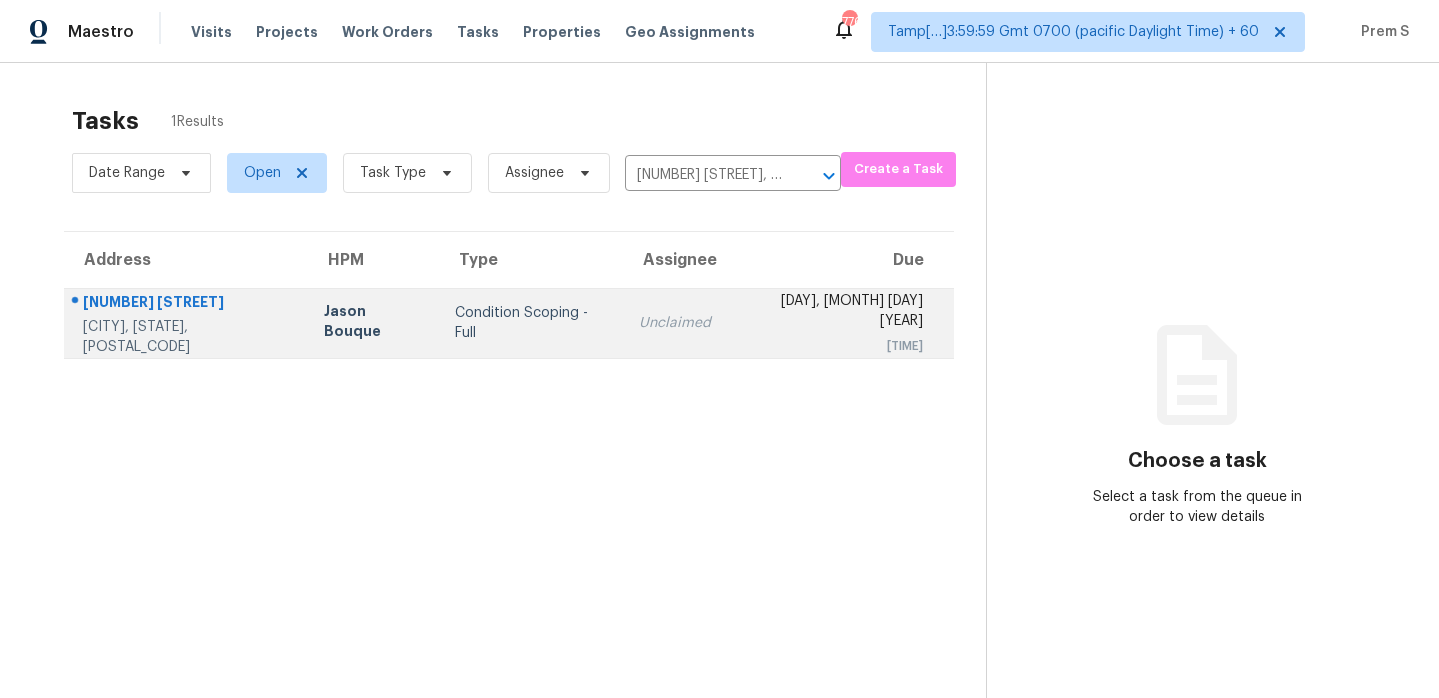 click on "[DAY], [MONTH] [DAY] [YEAR]" at bounding box center [833, 313] 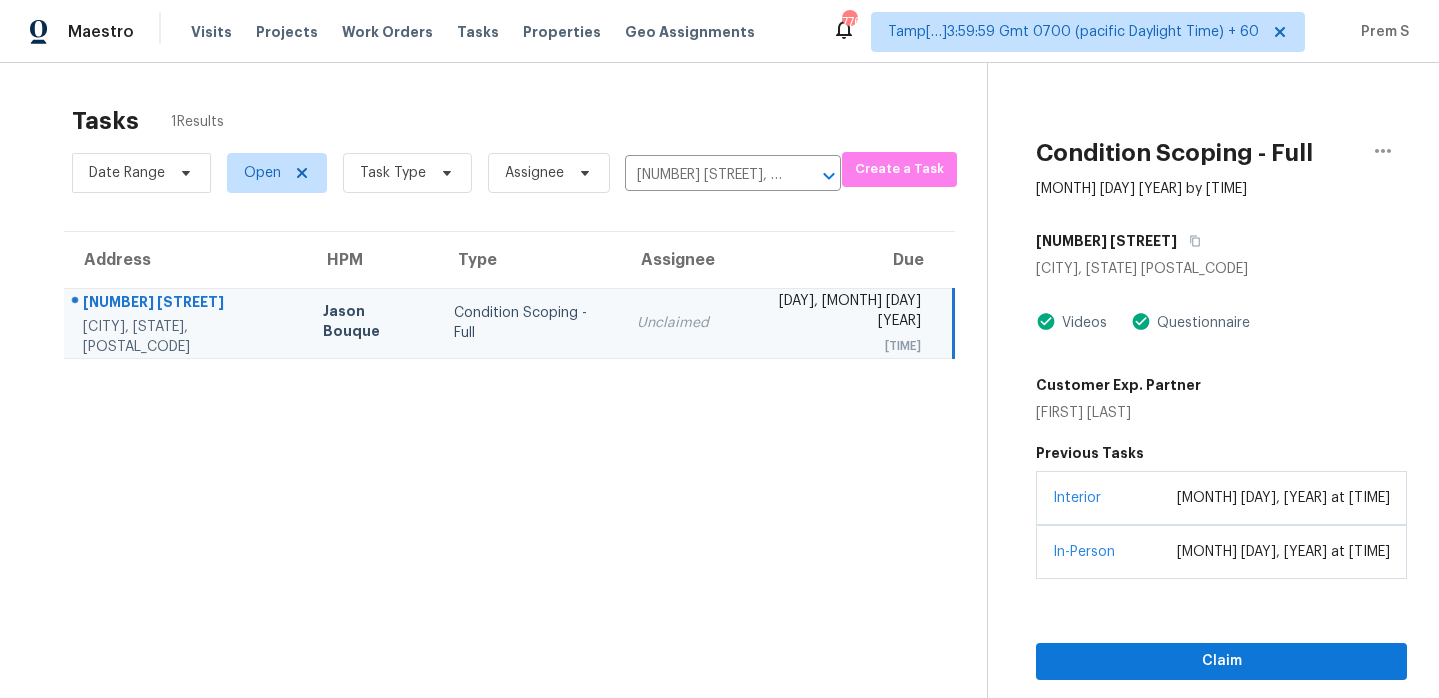 scroll, scrollTop: 63, scrollLeft: 0, axis: vertical 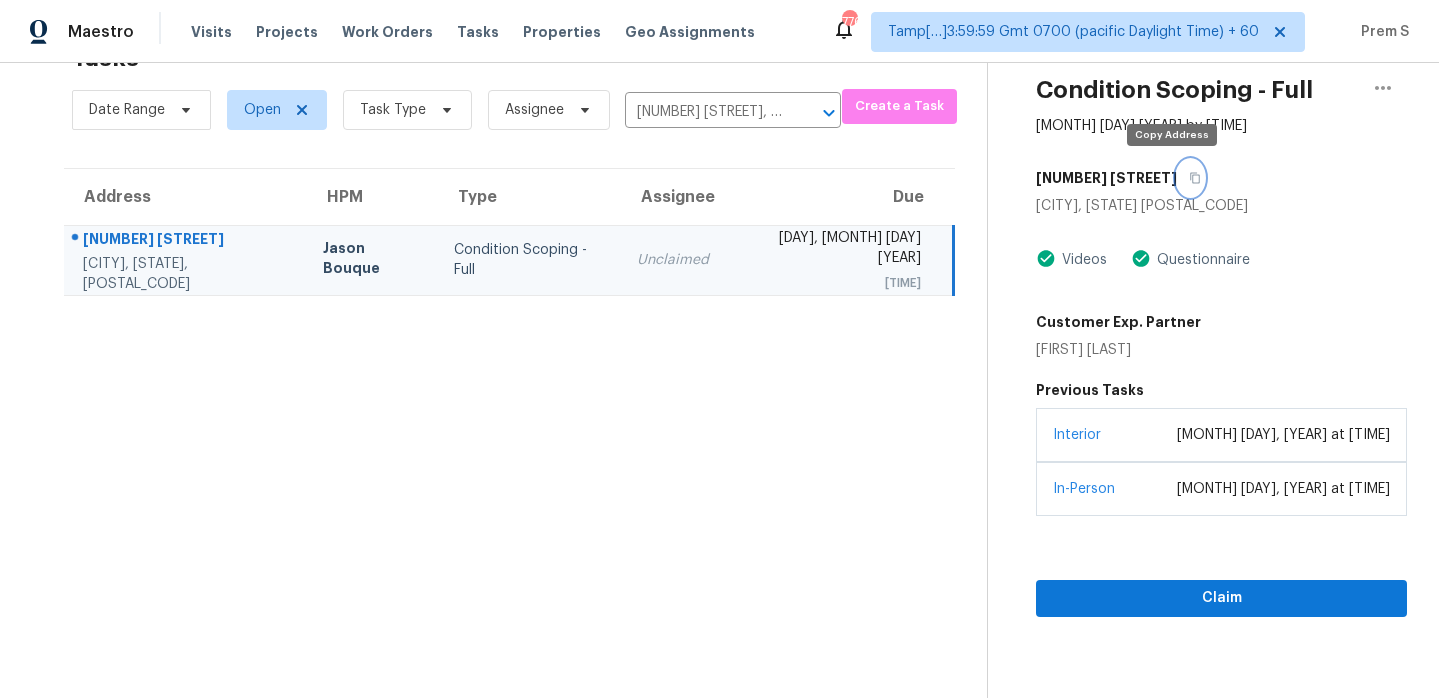 click 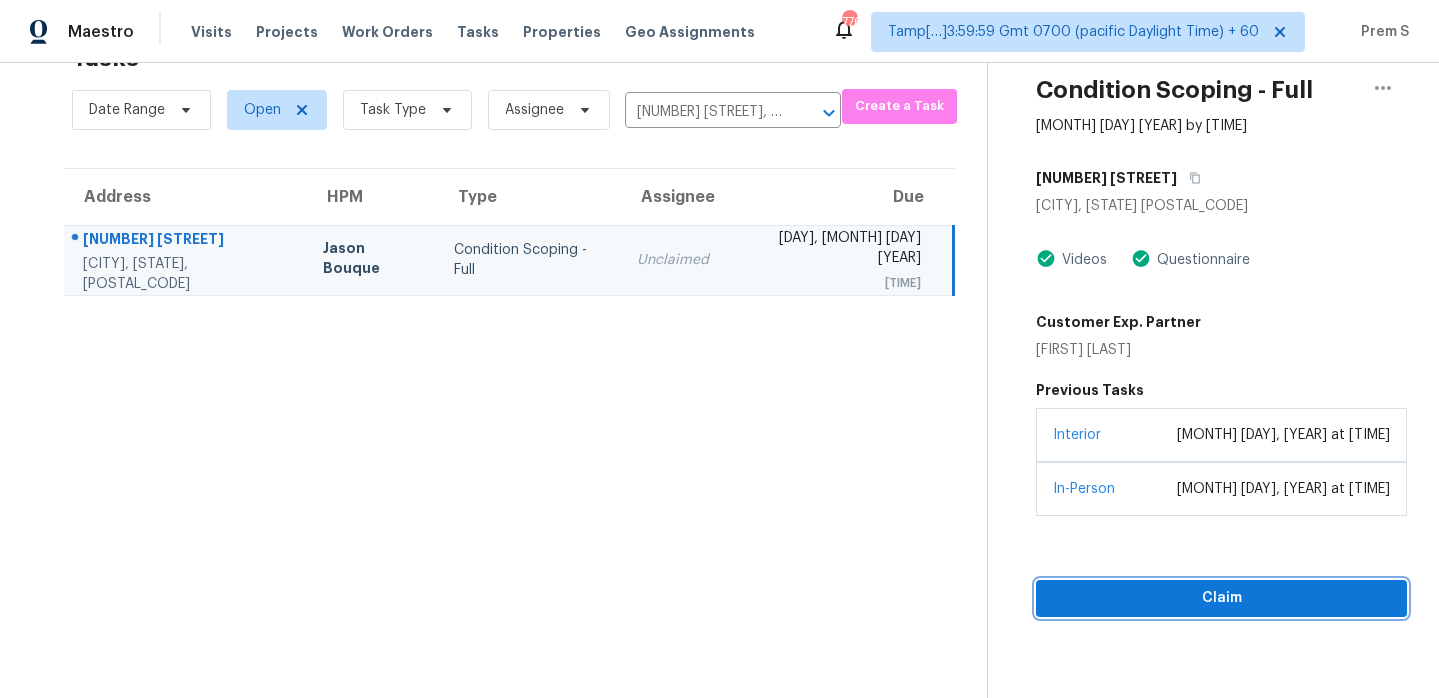 click on "Claim" at bounding box center (1221, 598) 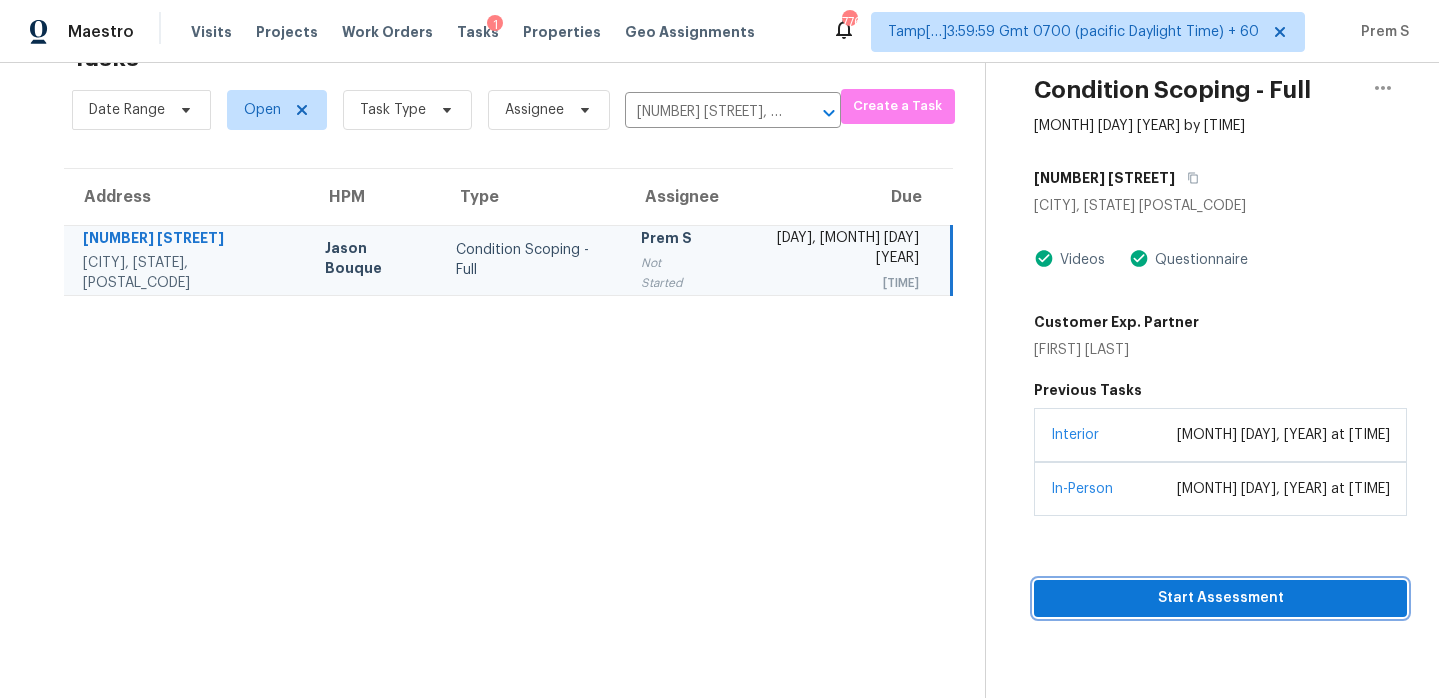 click on "Start Assessment" at bounding box center (1220, 598) 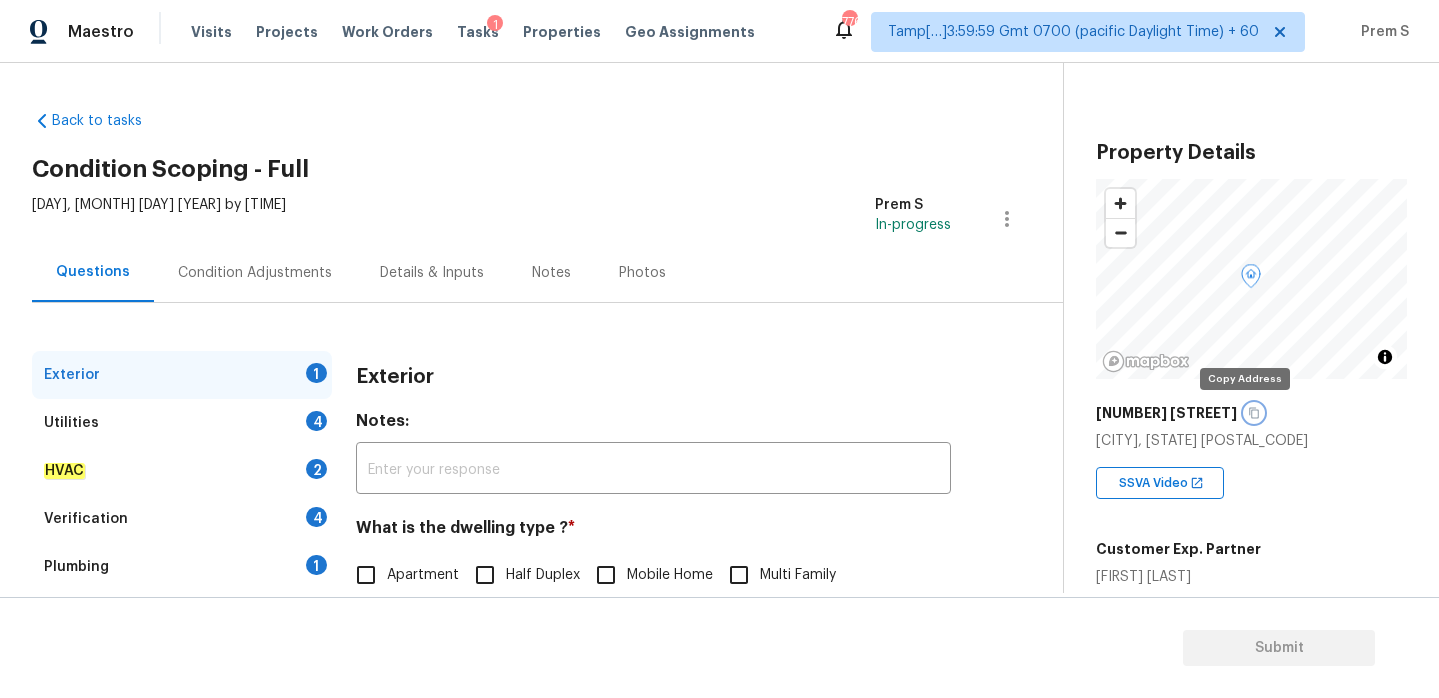 click at bounding box center [1254, 413] 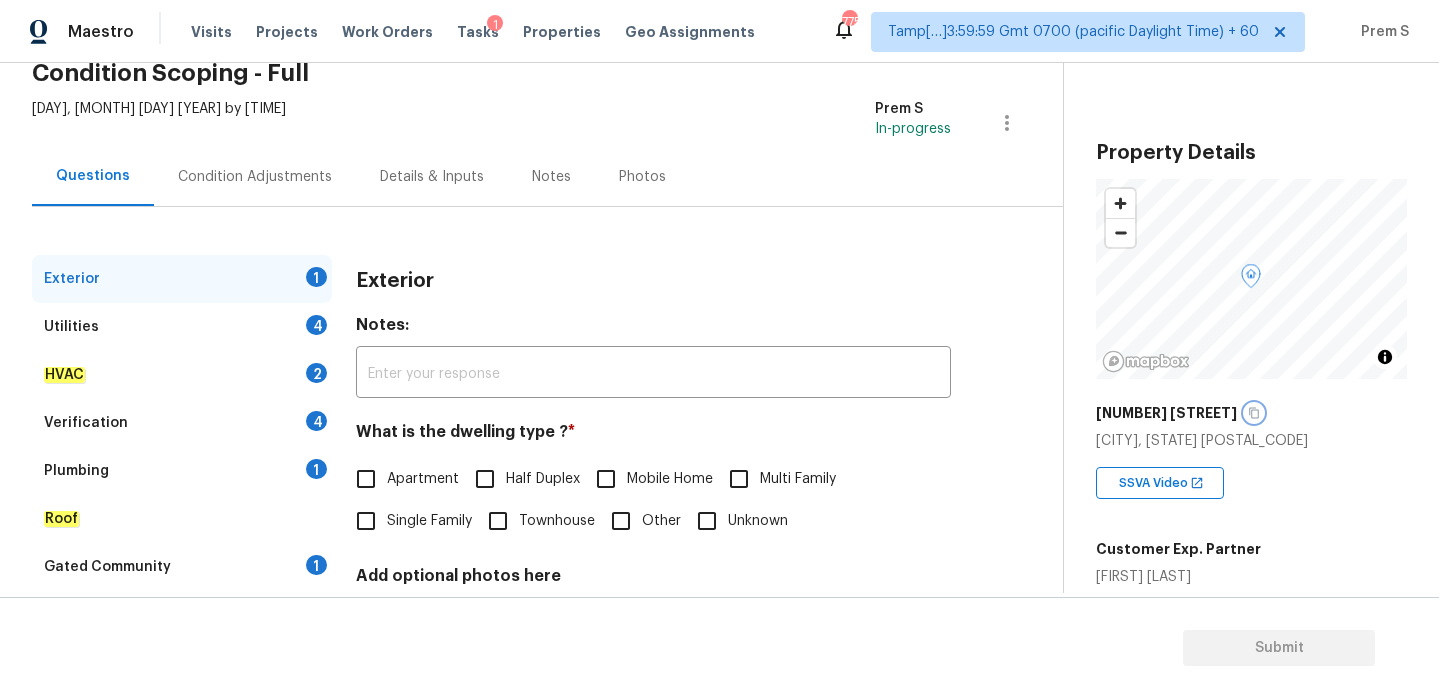 scroll, scrollTop: 0, scrollLeft: 0, axis: both 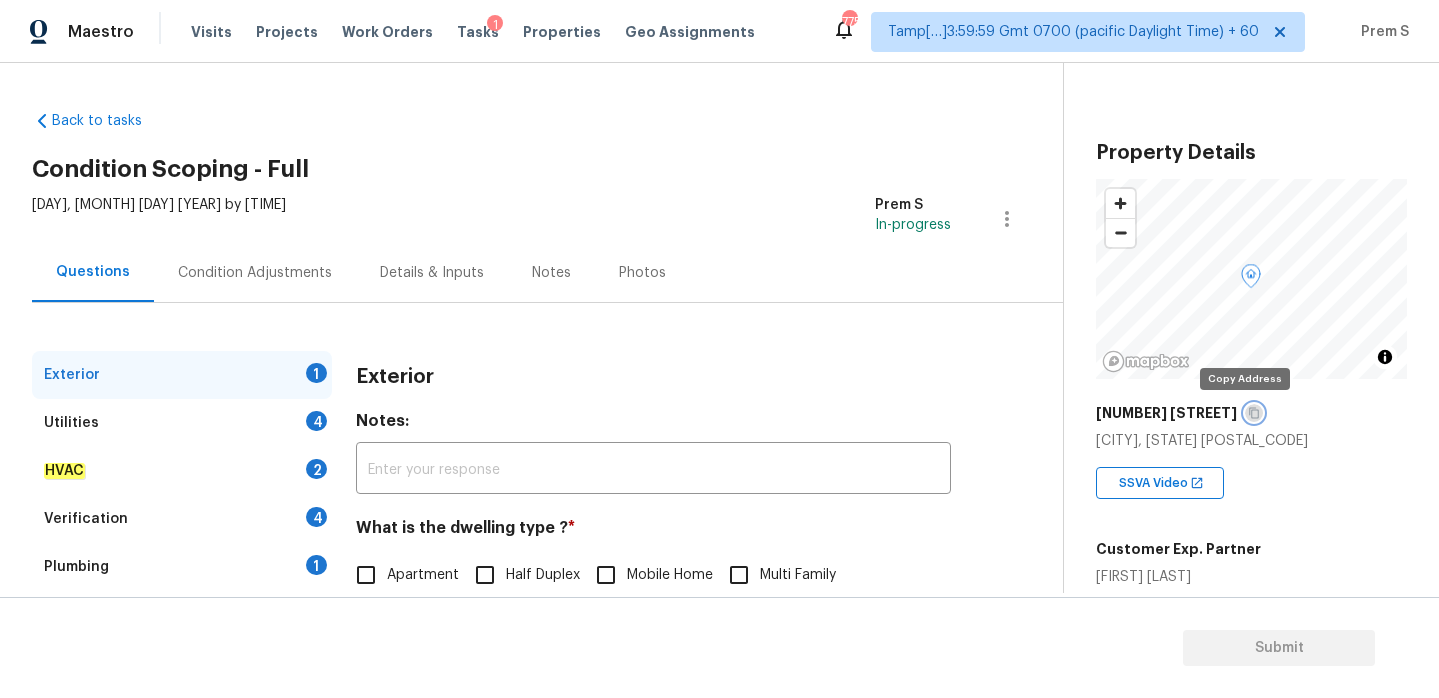 click at bounding box center [1254, 413] 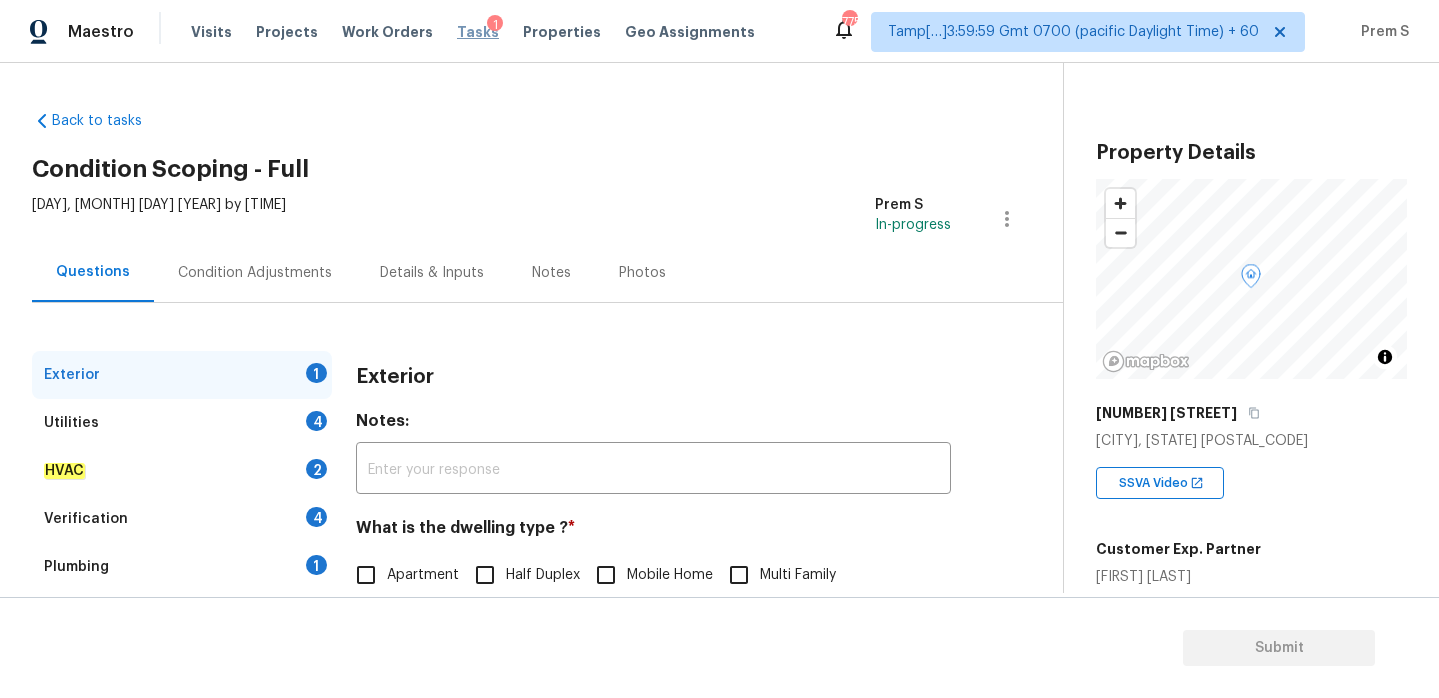 click on "Tasks" at bounding box center [478, 32] 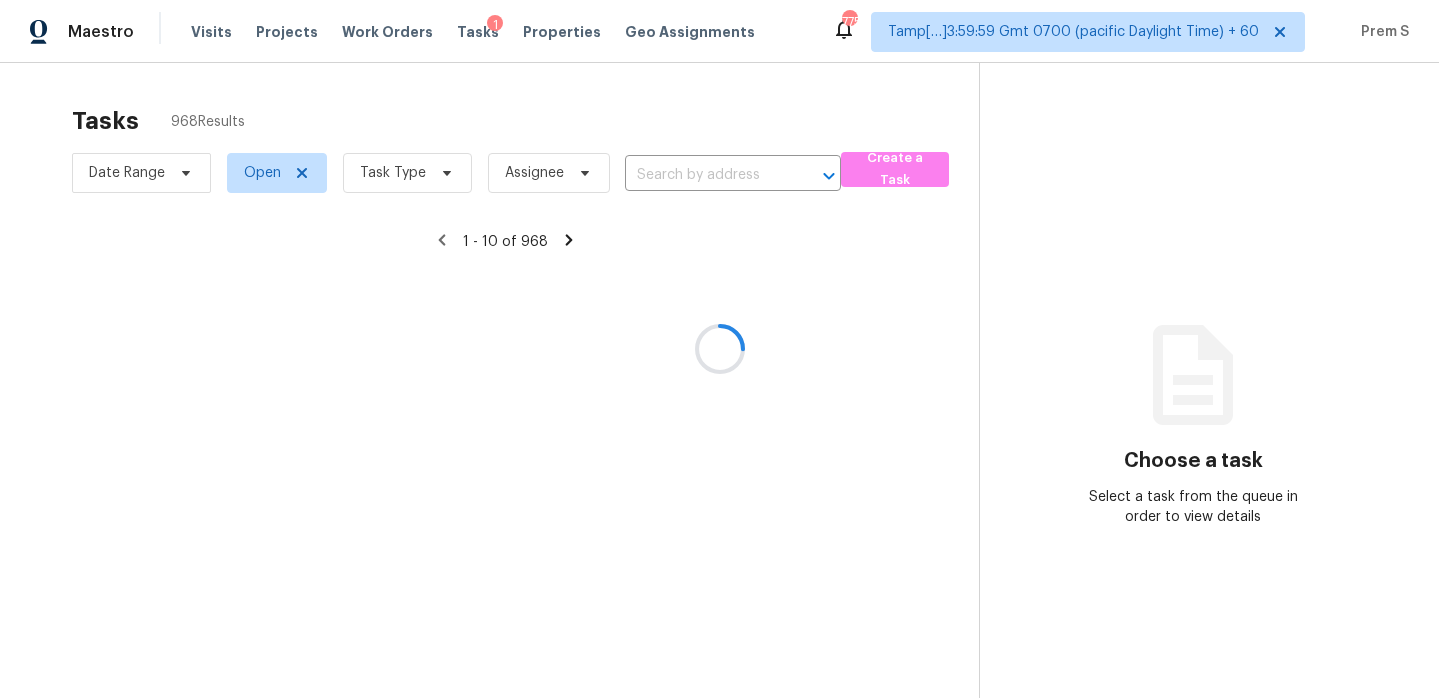 click at bounding box center [719, 349] 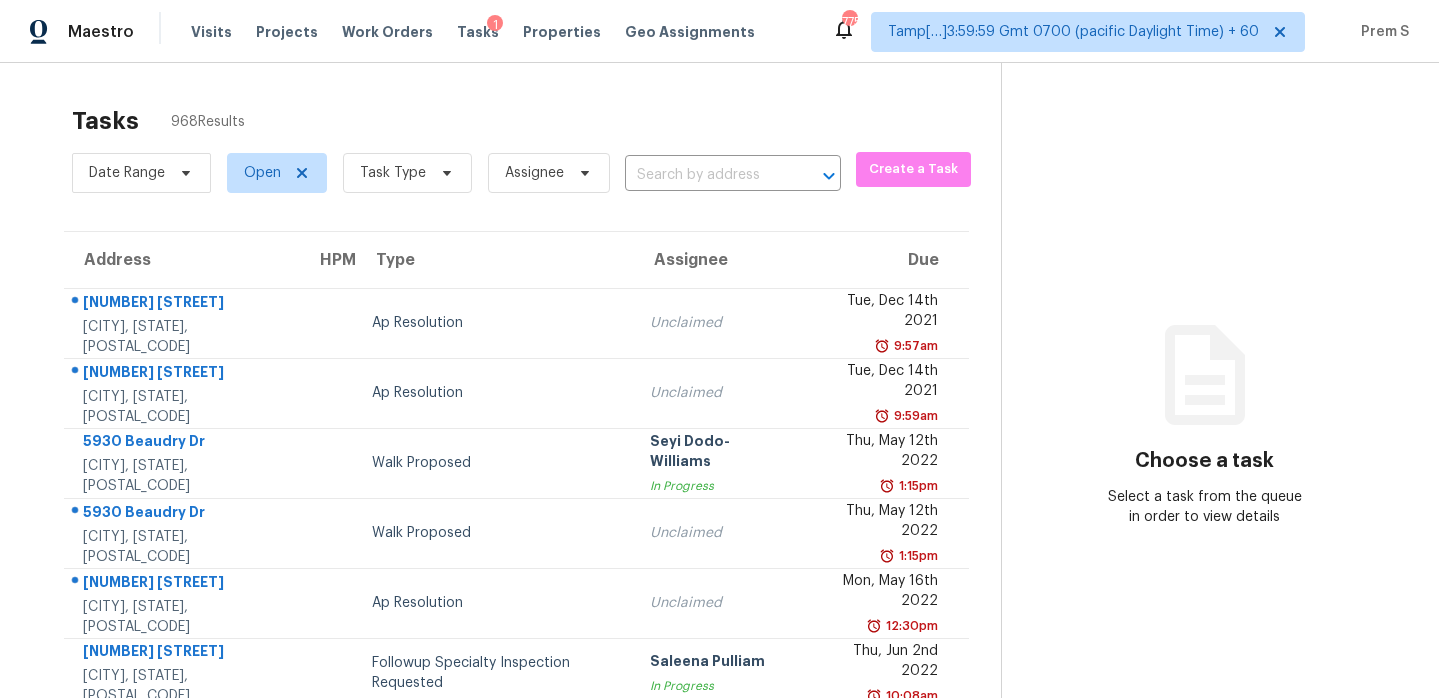 click at bounding box center (705, 175) 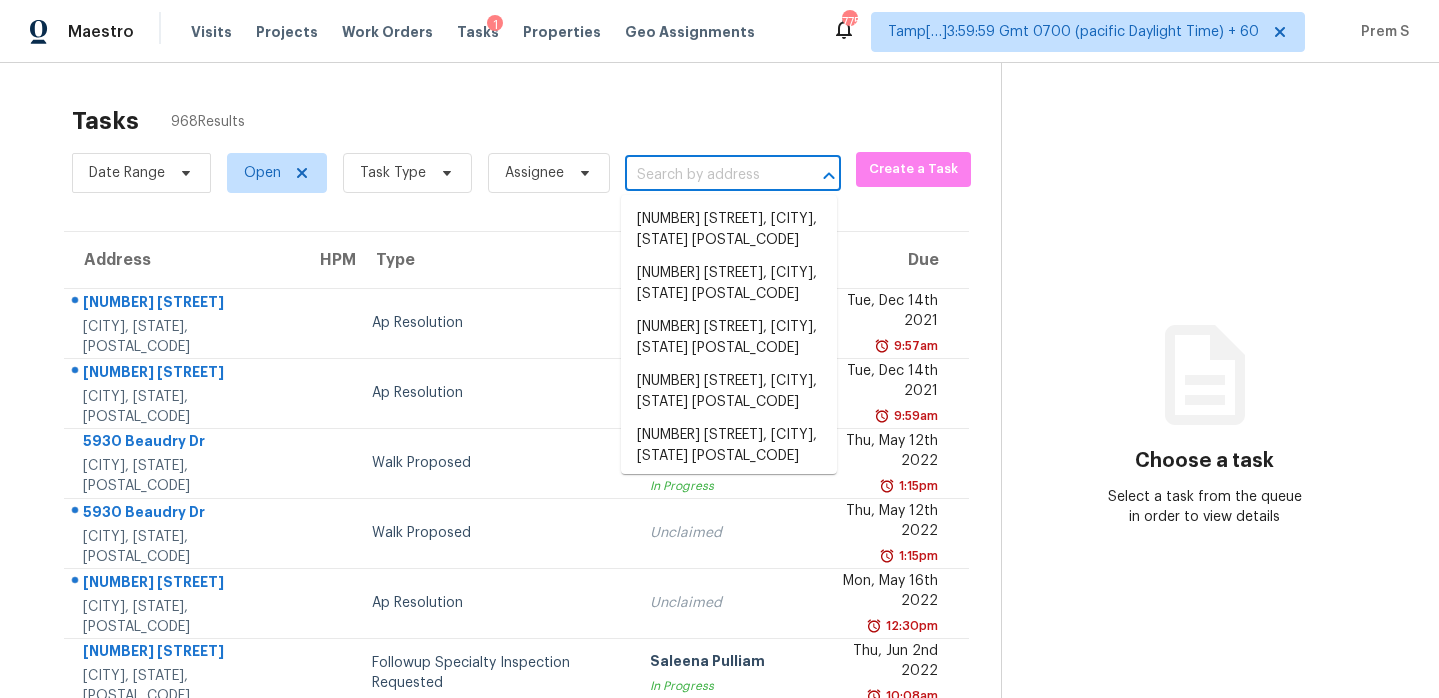 paste on "[NUMBER] [STREET], [CITY], [STATE] [POSTAL_CODE]" 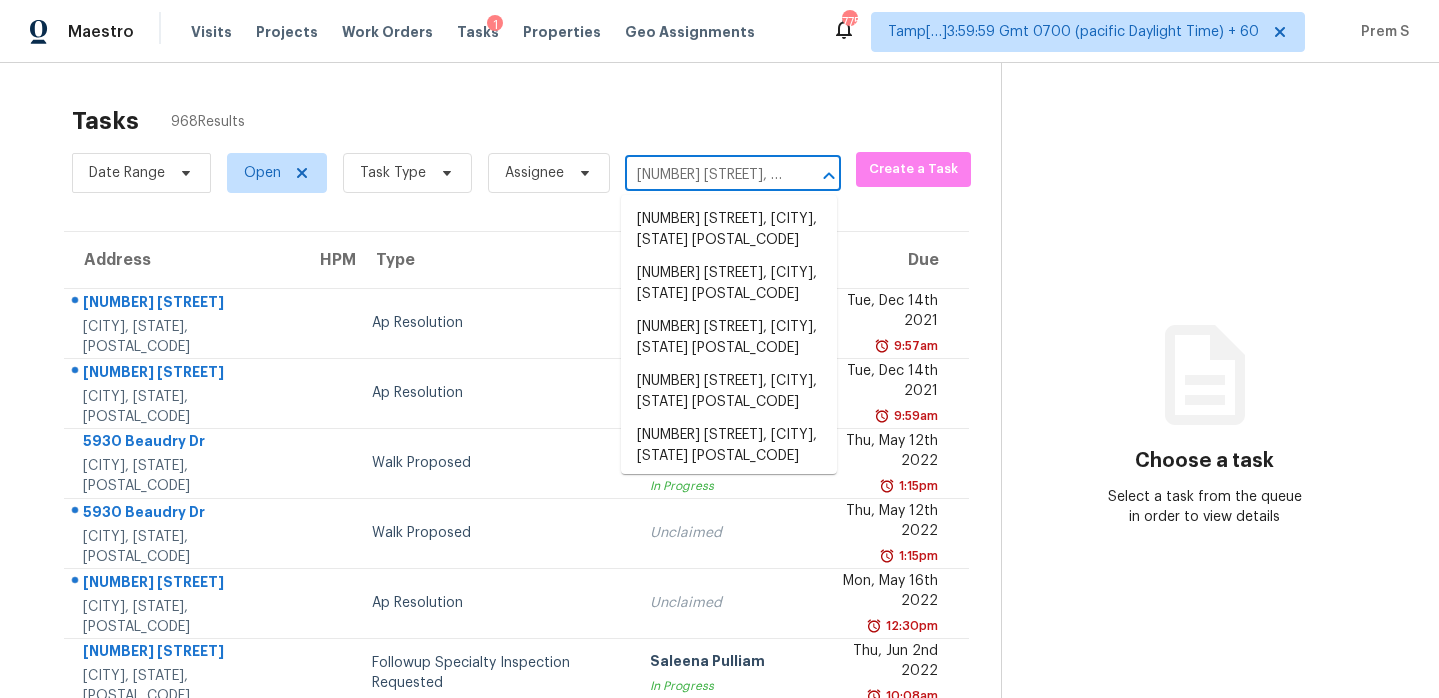 scroll, scrollTop: 0, scrollLeft: 119, axis: horizontal 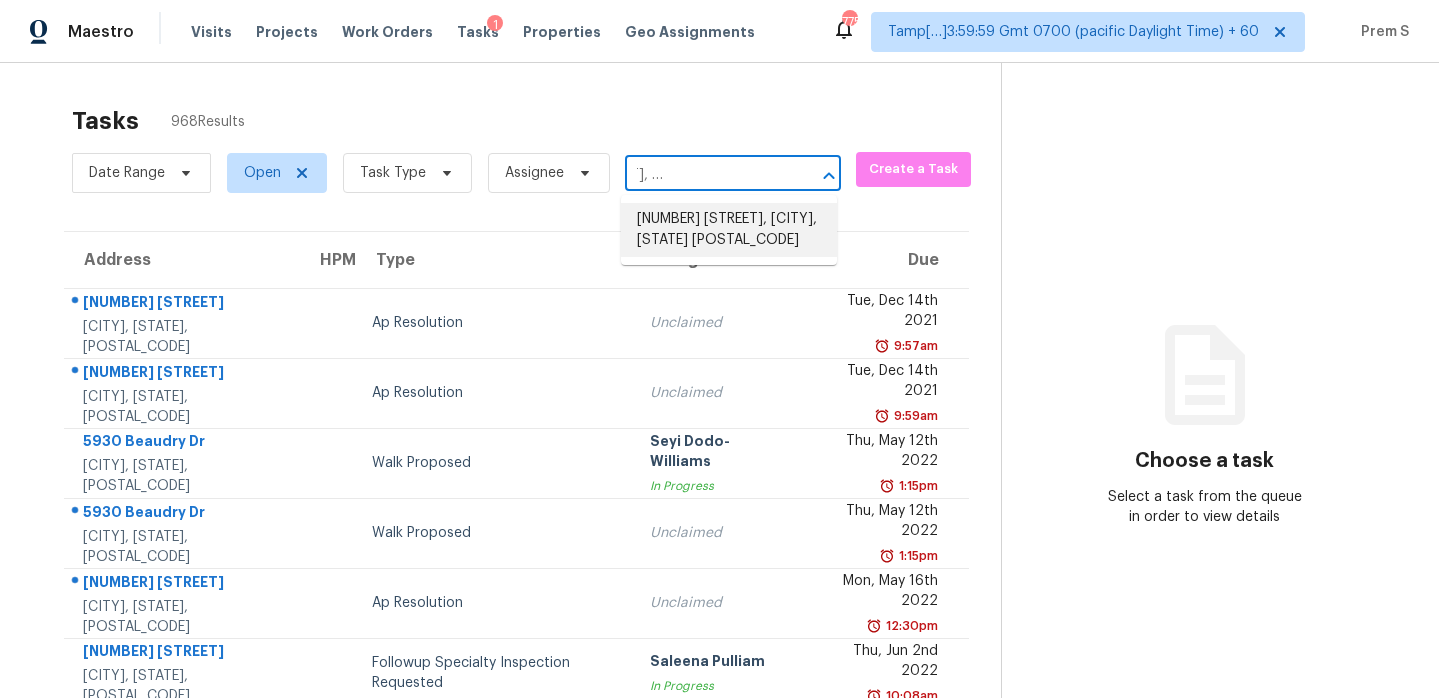 click on "[NUMBER] [STREET], [CITY], [STATE] [POSTAL_CODE]" at bounding box center [729, 230] 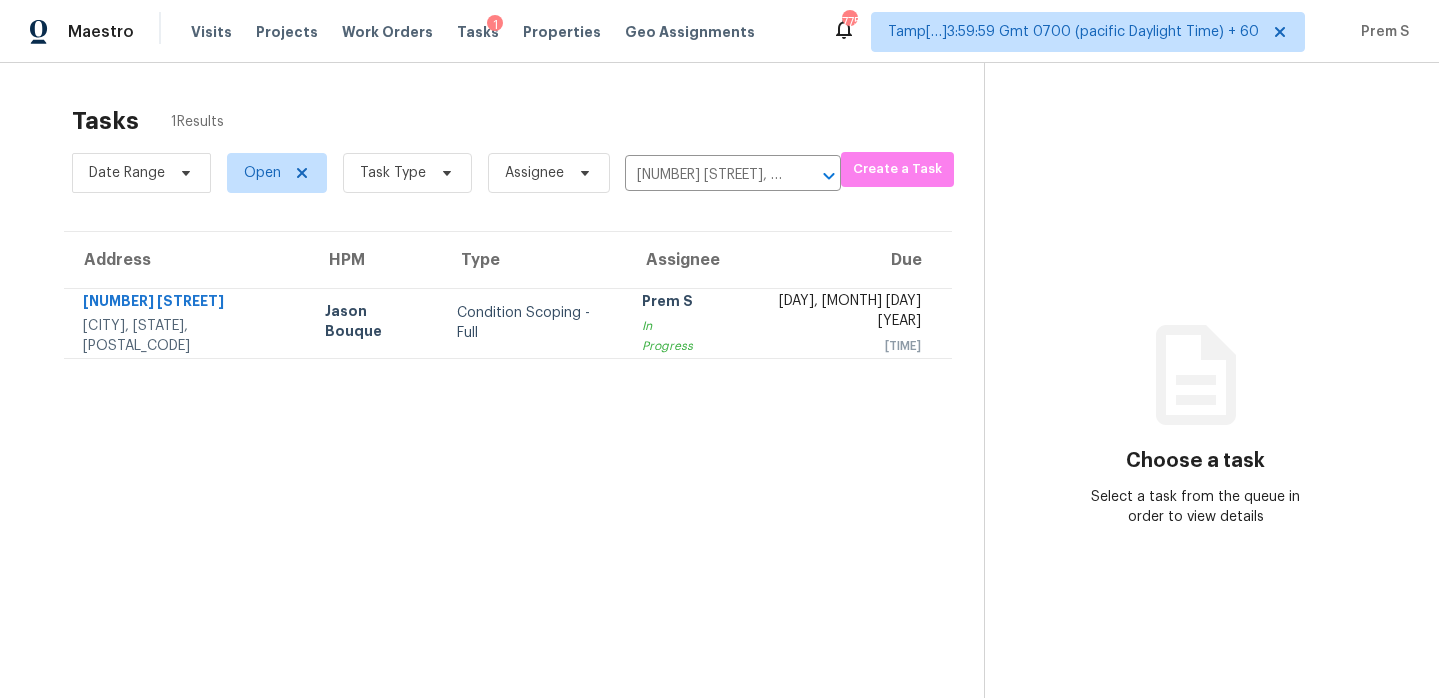 click on "[DAY], [MONTH] [DAY] [YEAR] [TIME]" at bounding box center [837, 323] 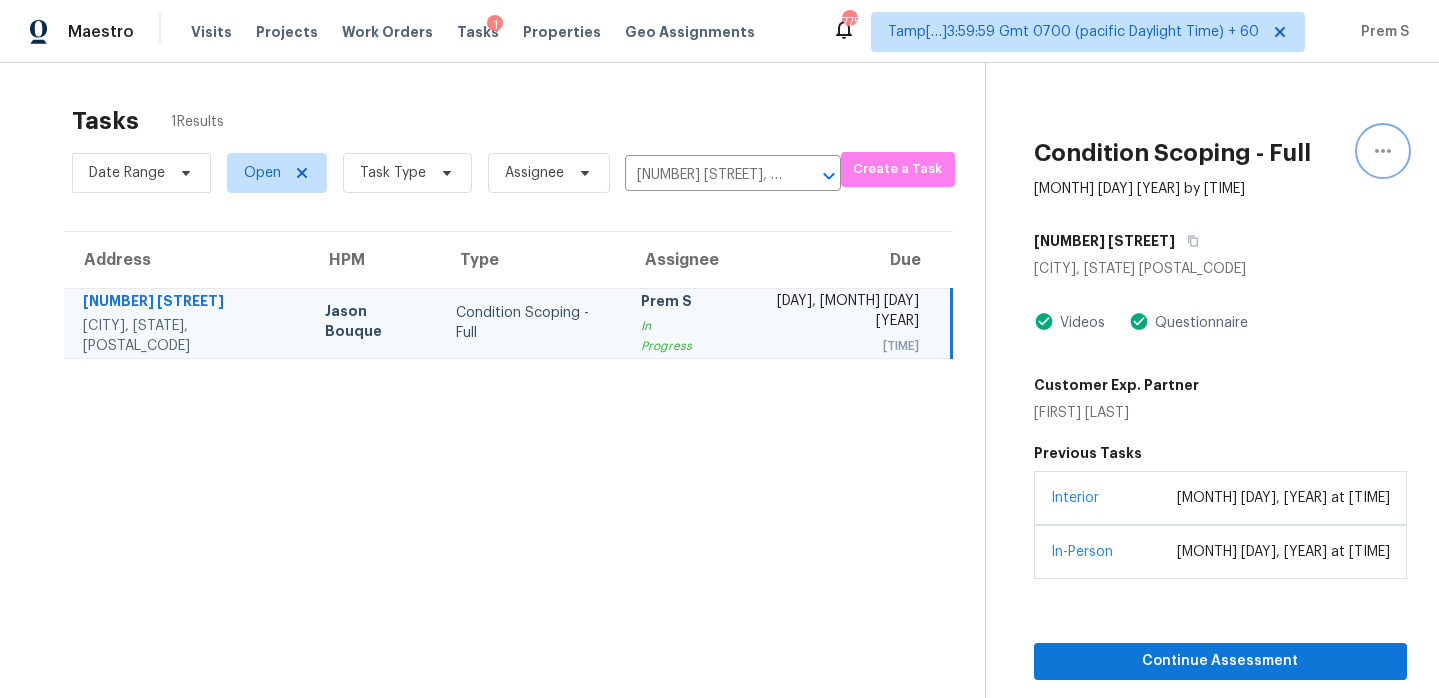 click 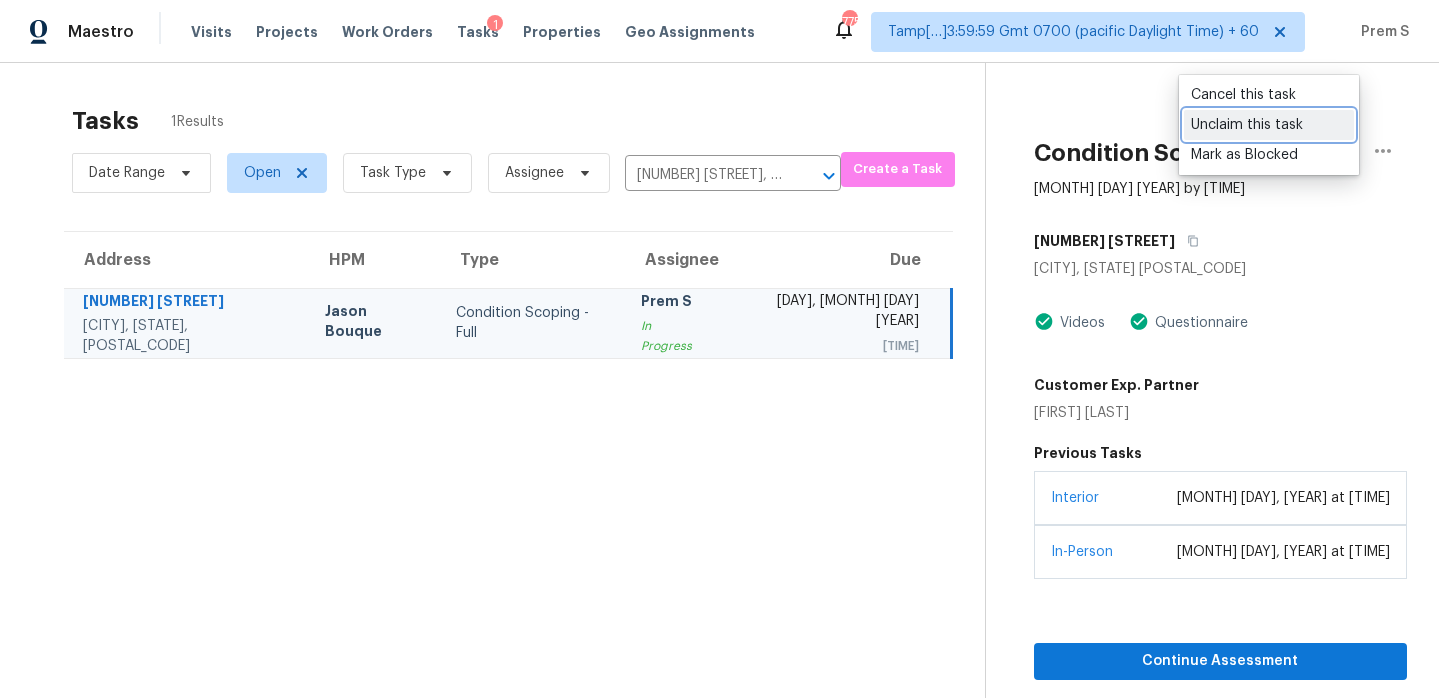 click on "Unclaim this task" at bounding box center [1269, 125] 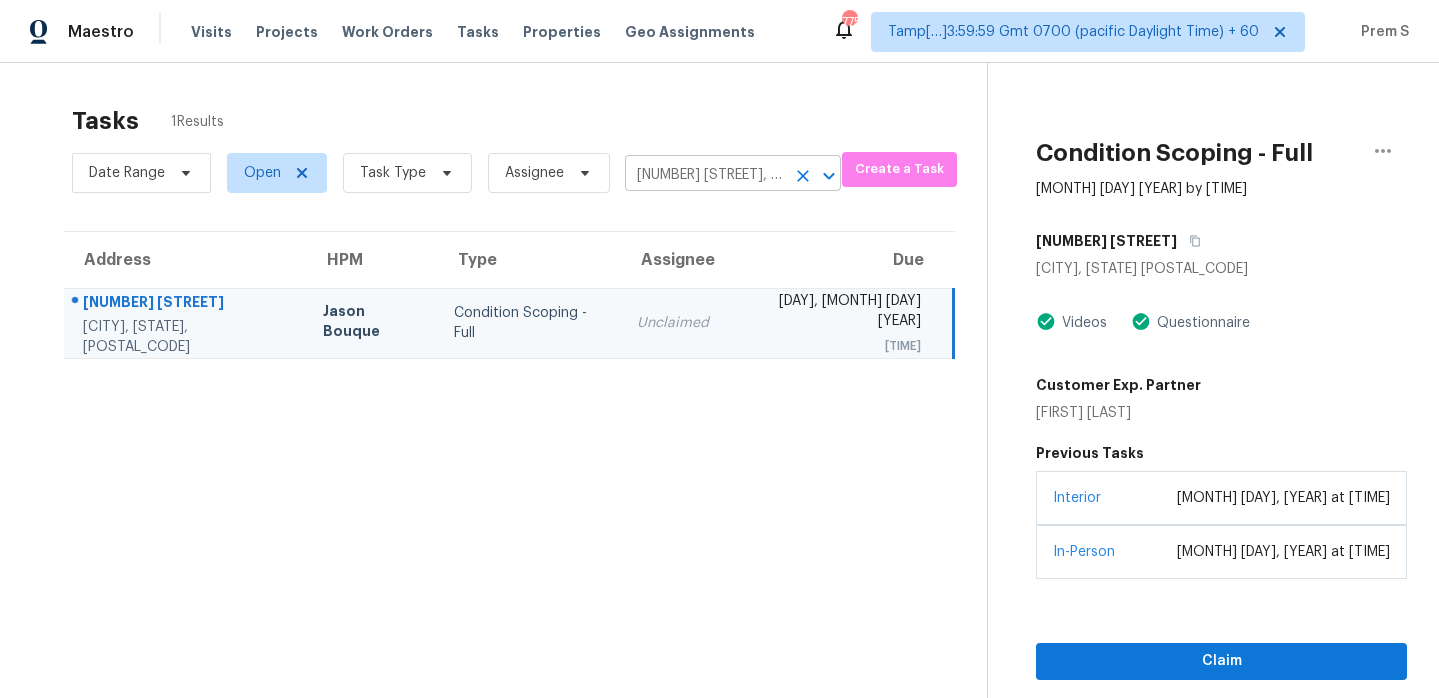 click 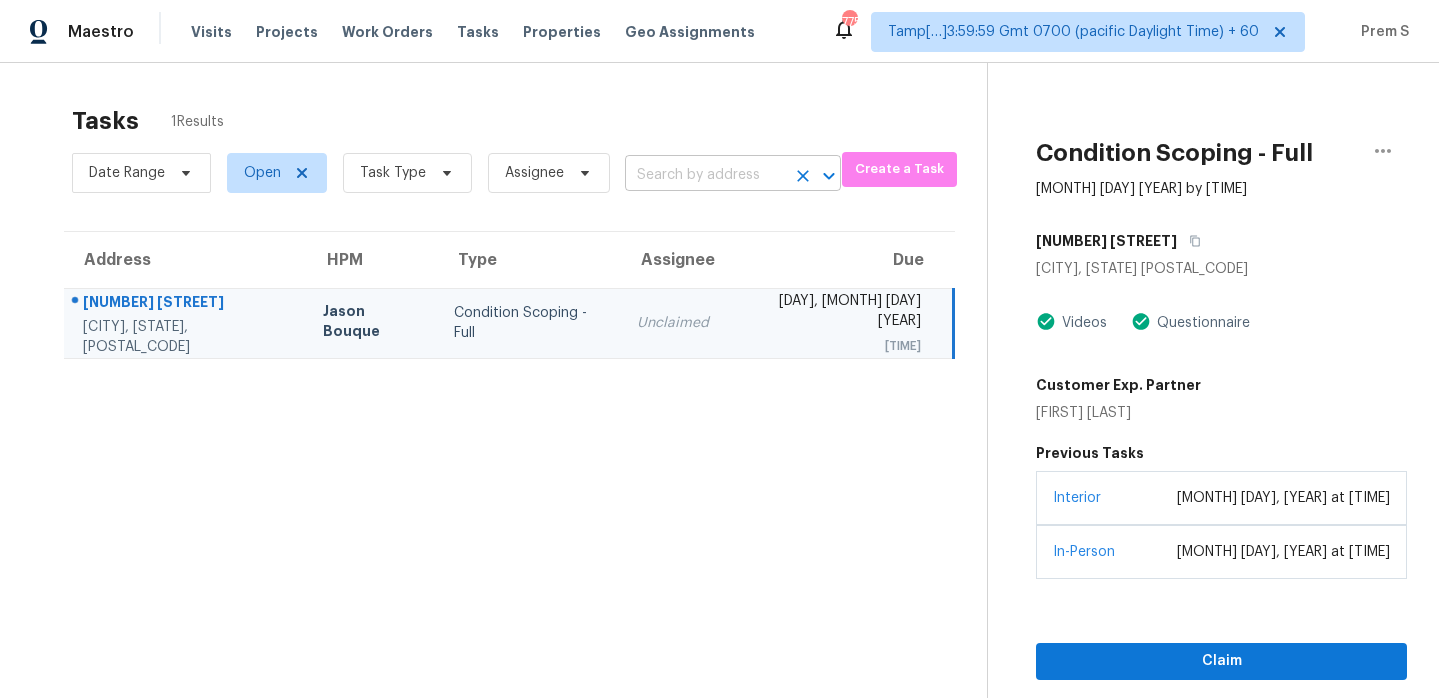 scroll, scrollTop: 0, scrollLeft: 0, axis: both 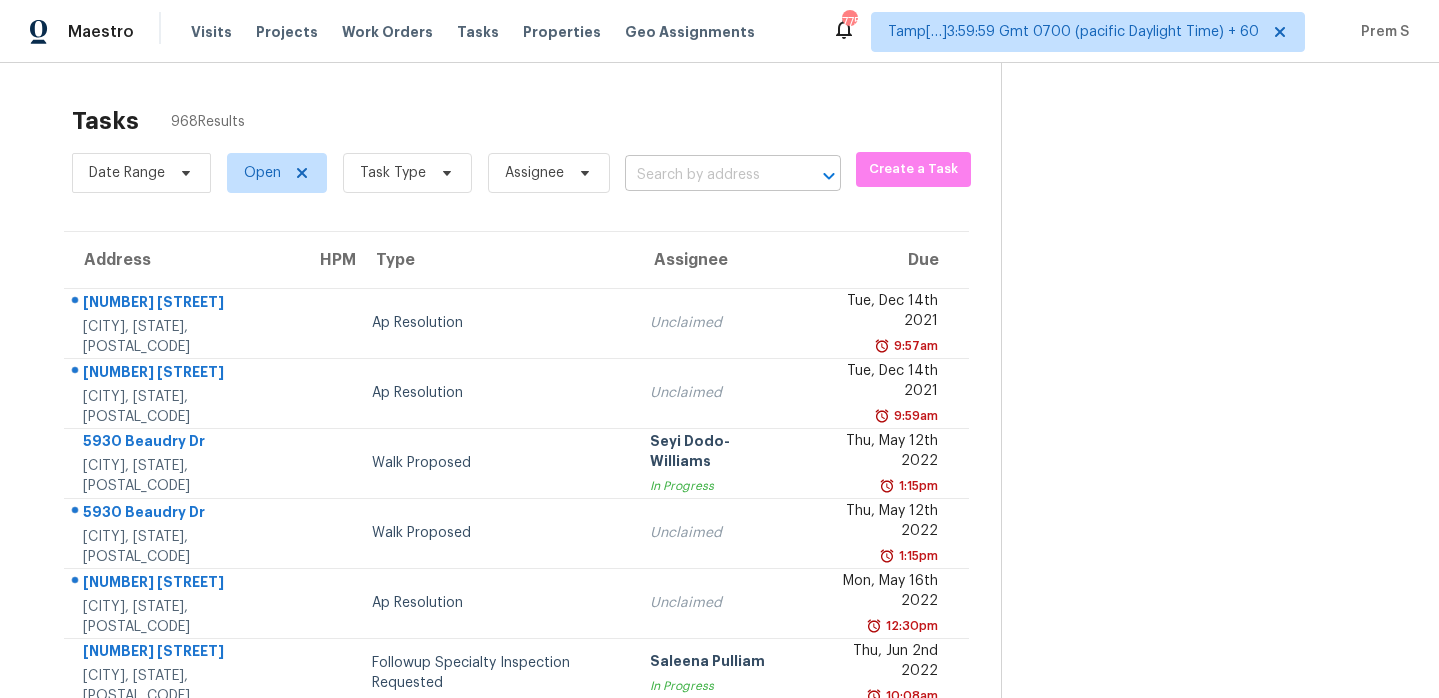 click at bounding box center (705, 175) 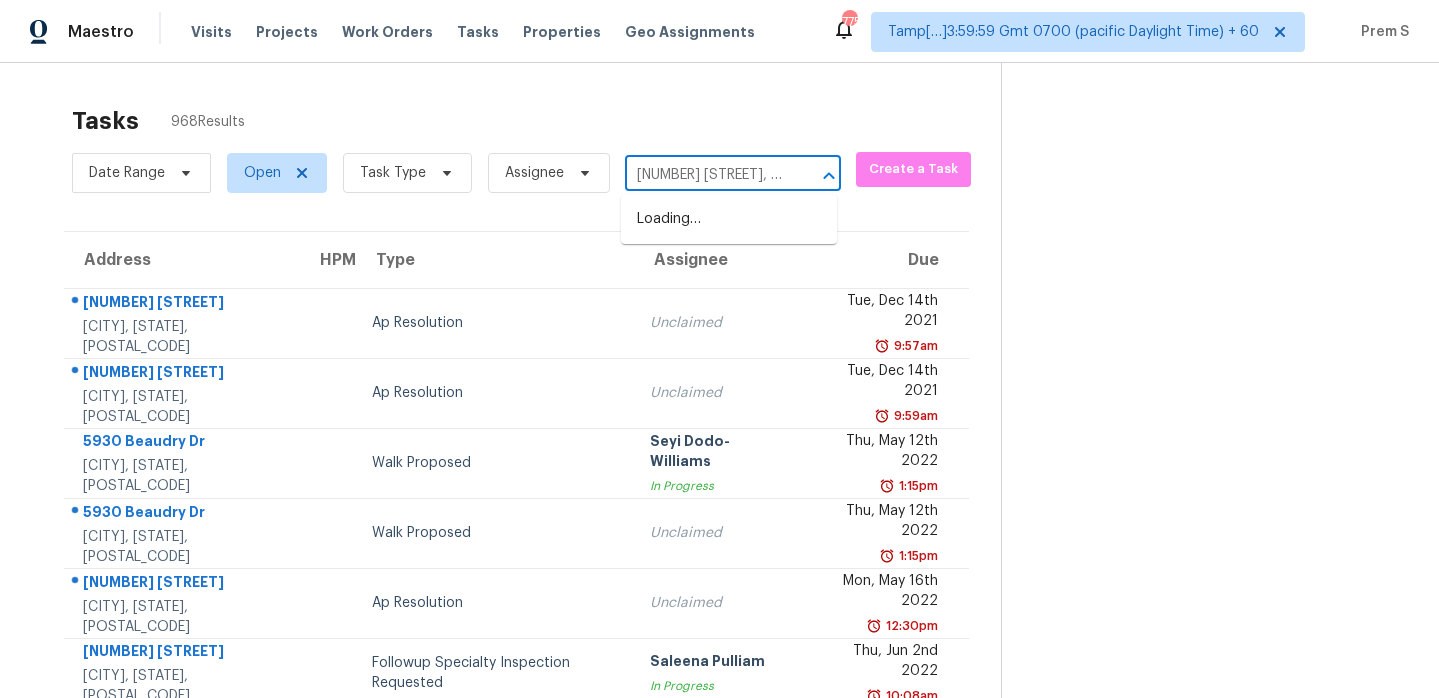scroll, scrollTop: 0, scrollLeft: 90, axis: horizontal 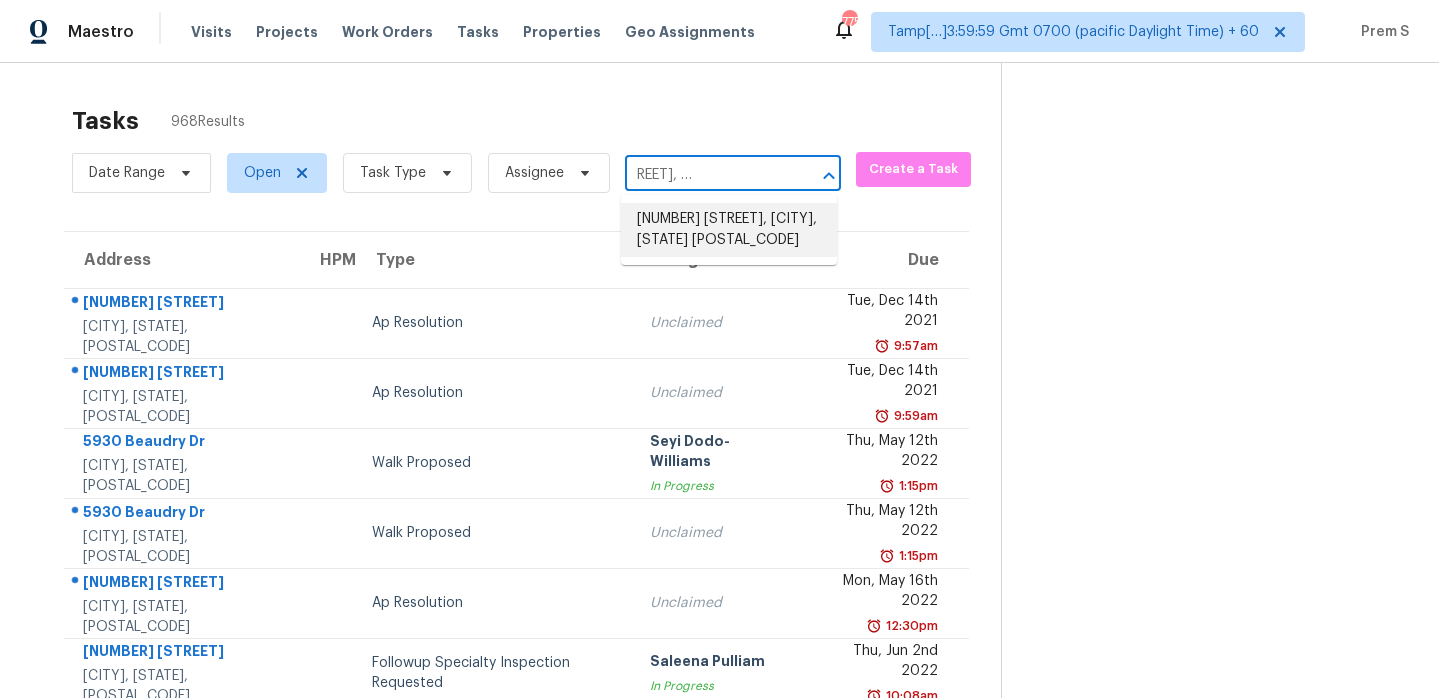 click on "[NUMBER] [STREET], [CITY], [STATE] [POSTAL_CODE]" at bounding box center (729, 230) 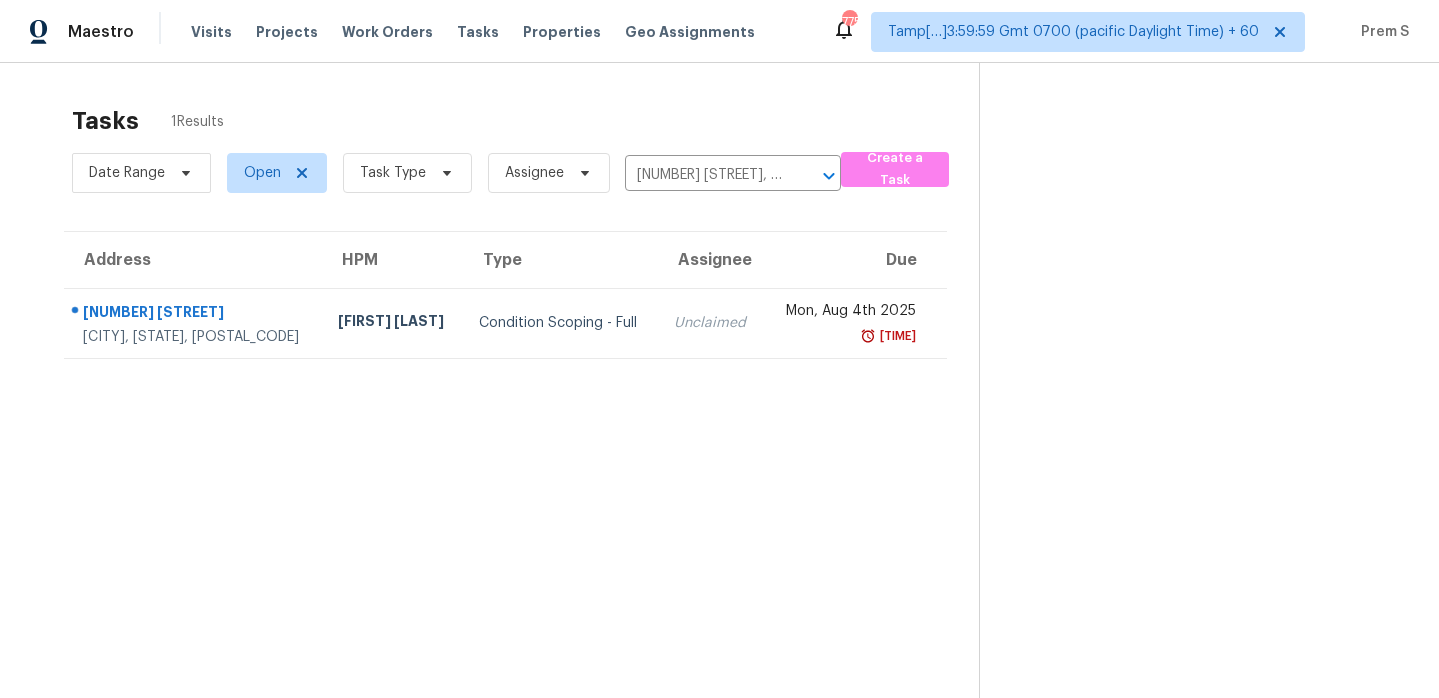 click on "Unclaimed" at bounding box center (711, 323) 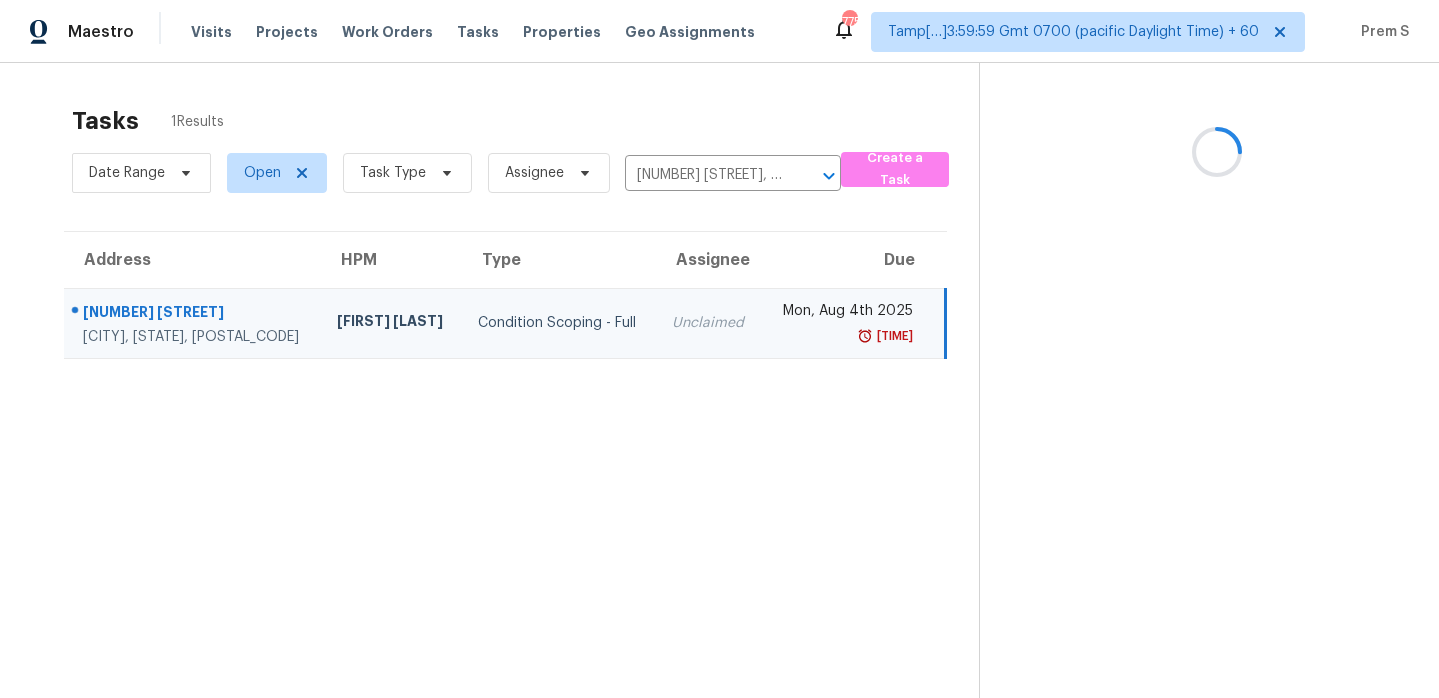 scroll, scrollTop: 63, scrollLeft: 0, axis: vertical 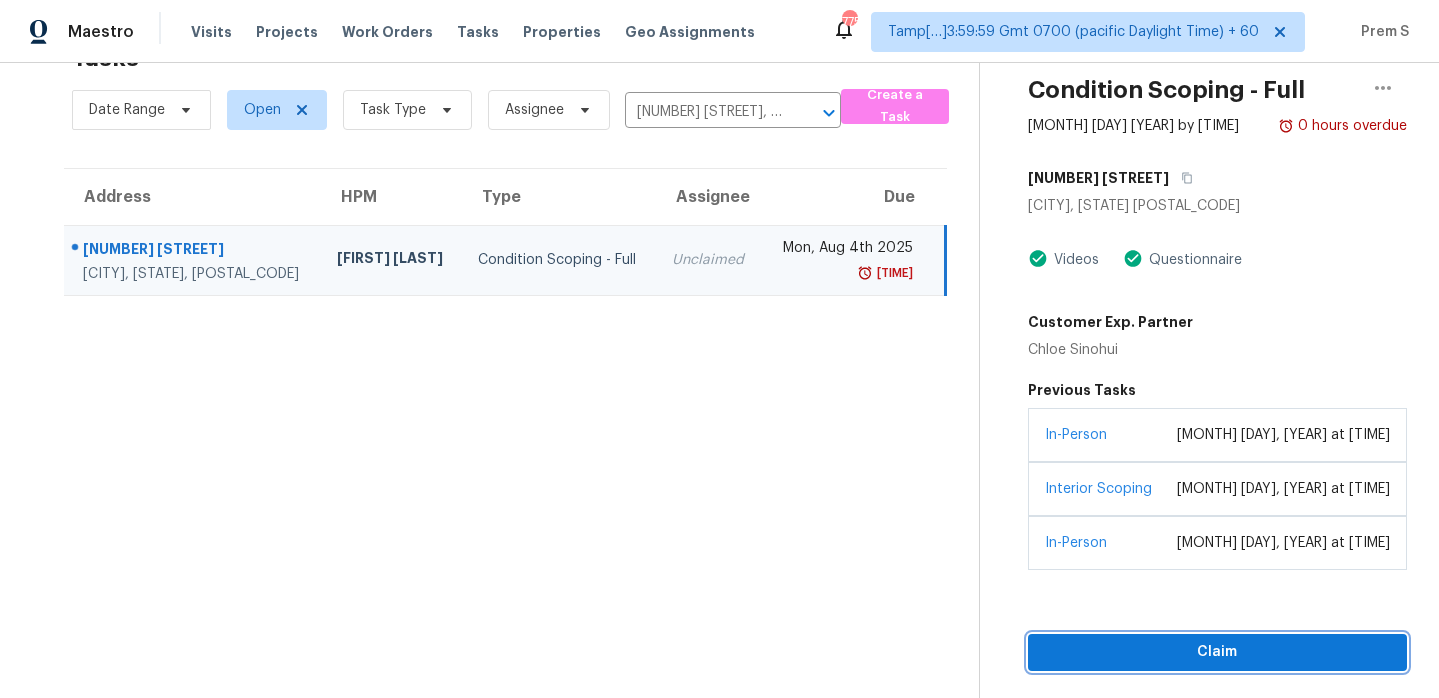 click on "Claim" at bounding box center [1217, 652] 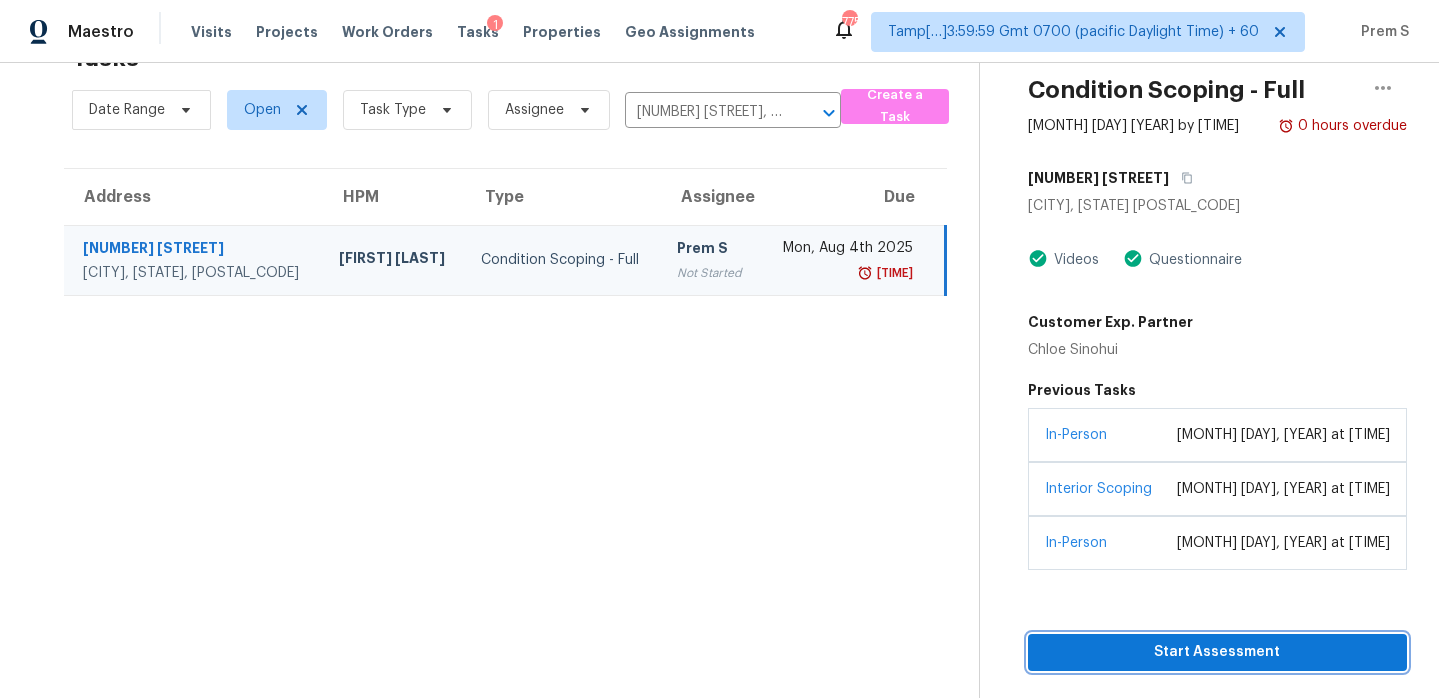 click on "Start Assessment" at bounding box center (1217, 652) 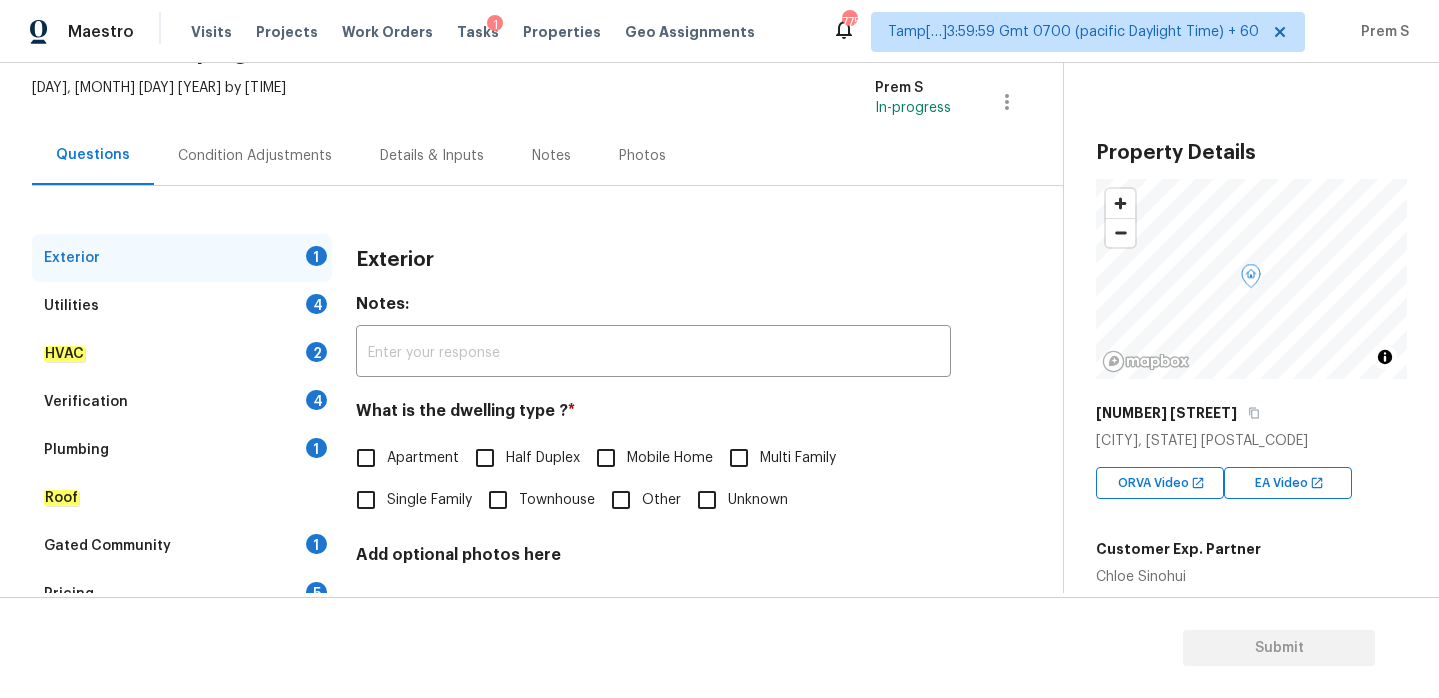 scroll, scrollTop: 238, scrollLeft: 0, axis: vertical 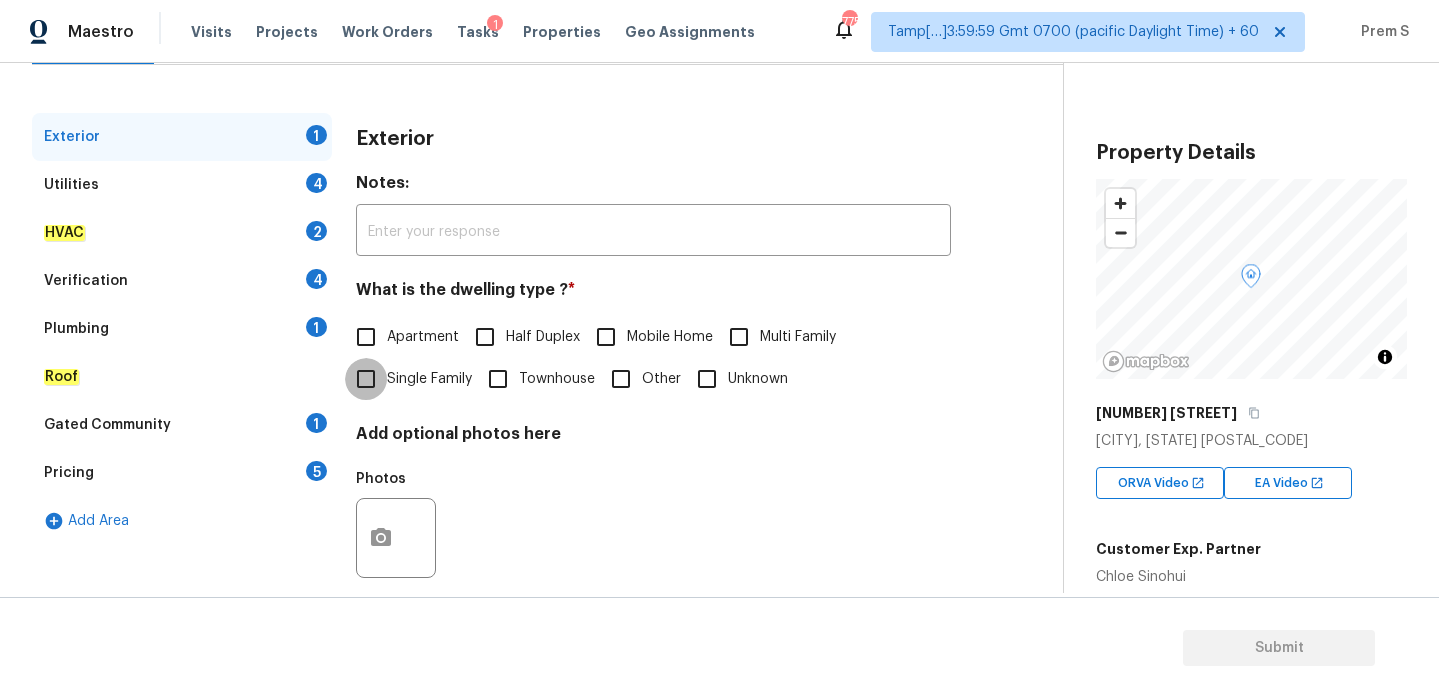 click on "Single Family" at bounding box center [366, 379] 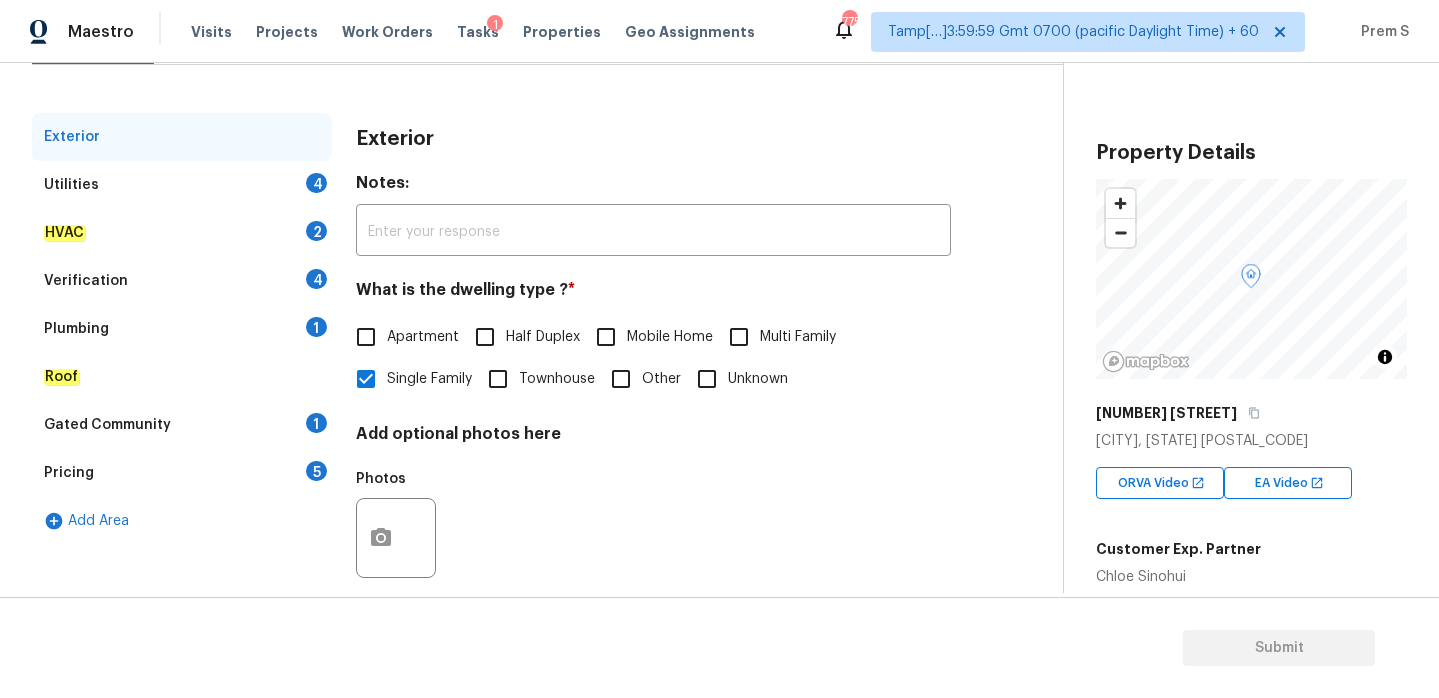 scroll, scrollTop: 265, scrollLeft: 0, axis: vertical 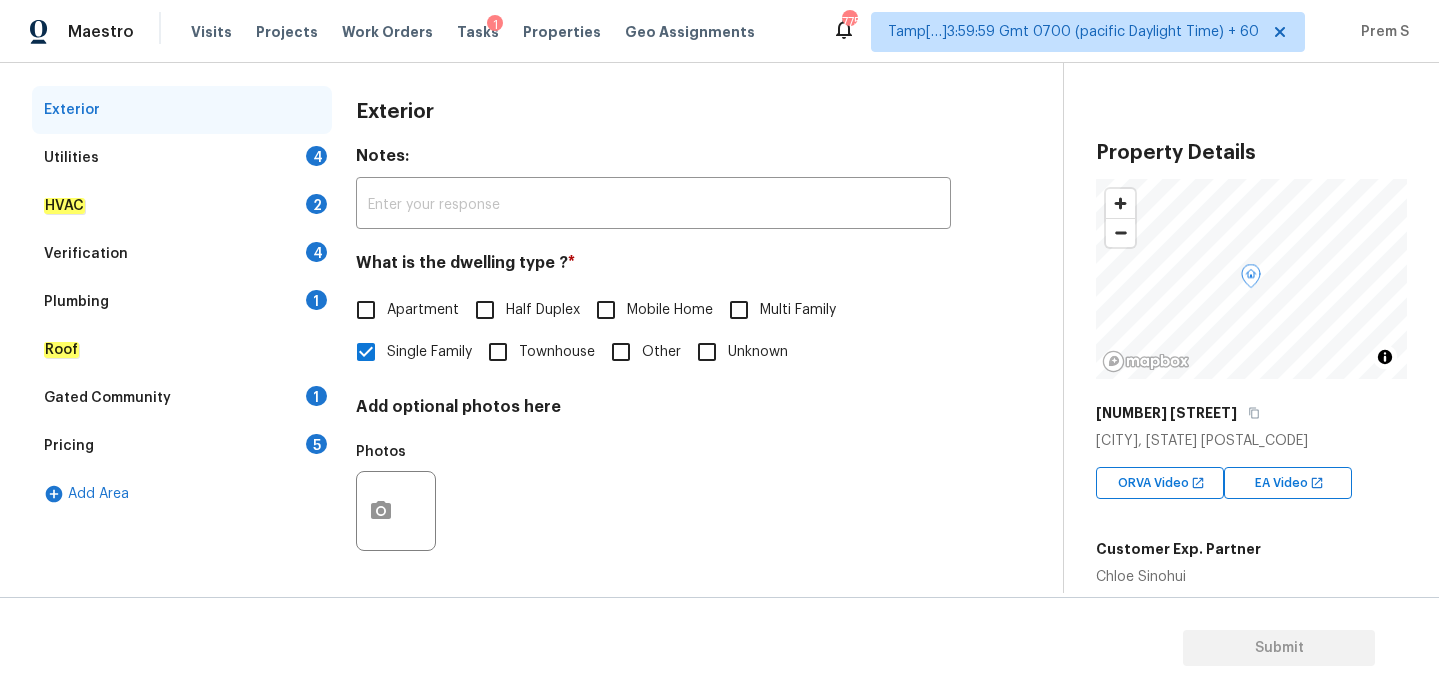 click on "Utilities 4" at bounding box center (182, 158) 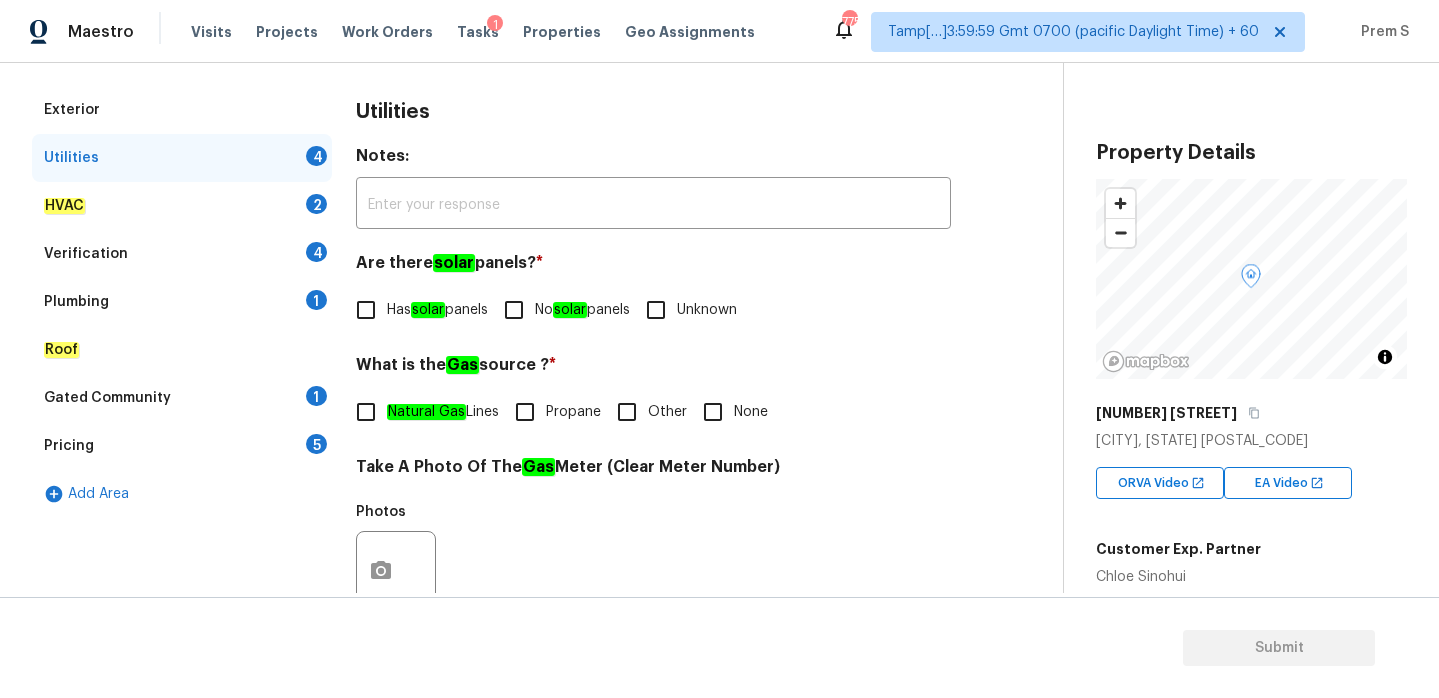 click on "No  solar  panels" at bounding box center (514, 310) 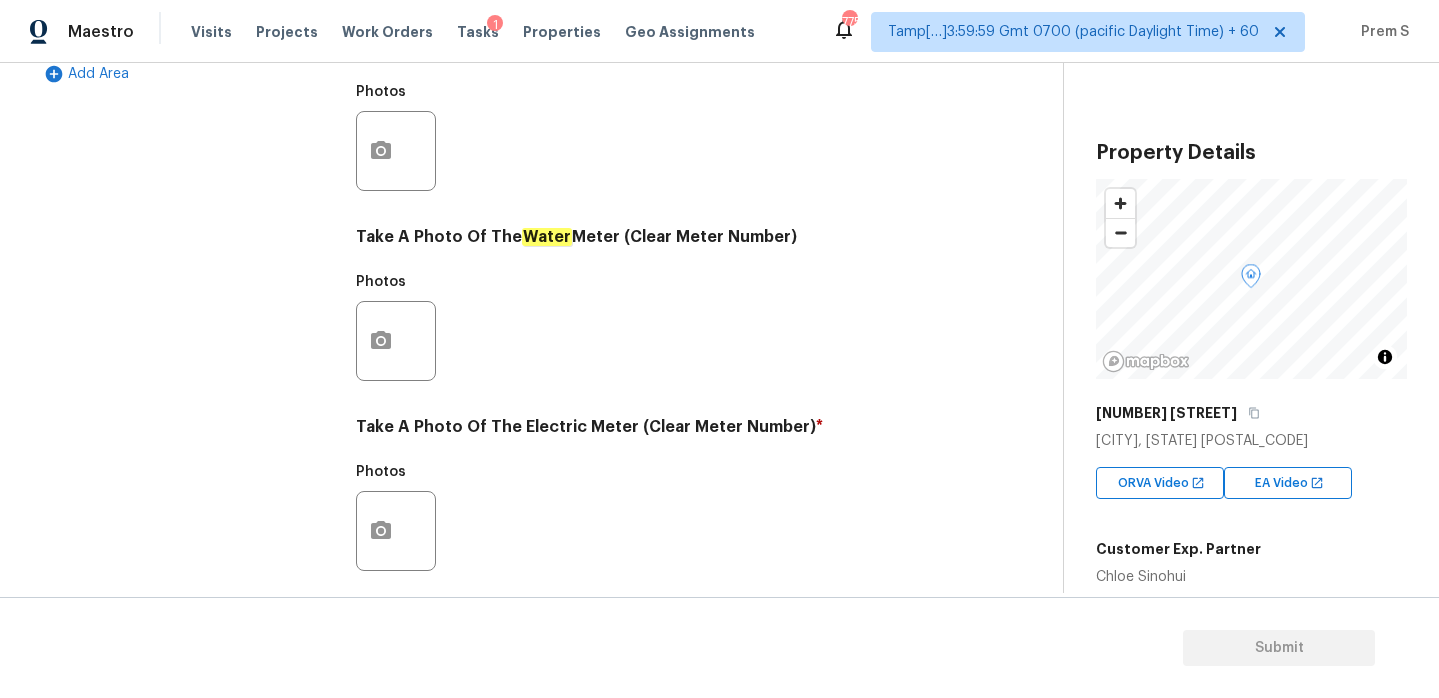 scroll, scrollTop: 807, scrollLeft: 0, axis: vertical 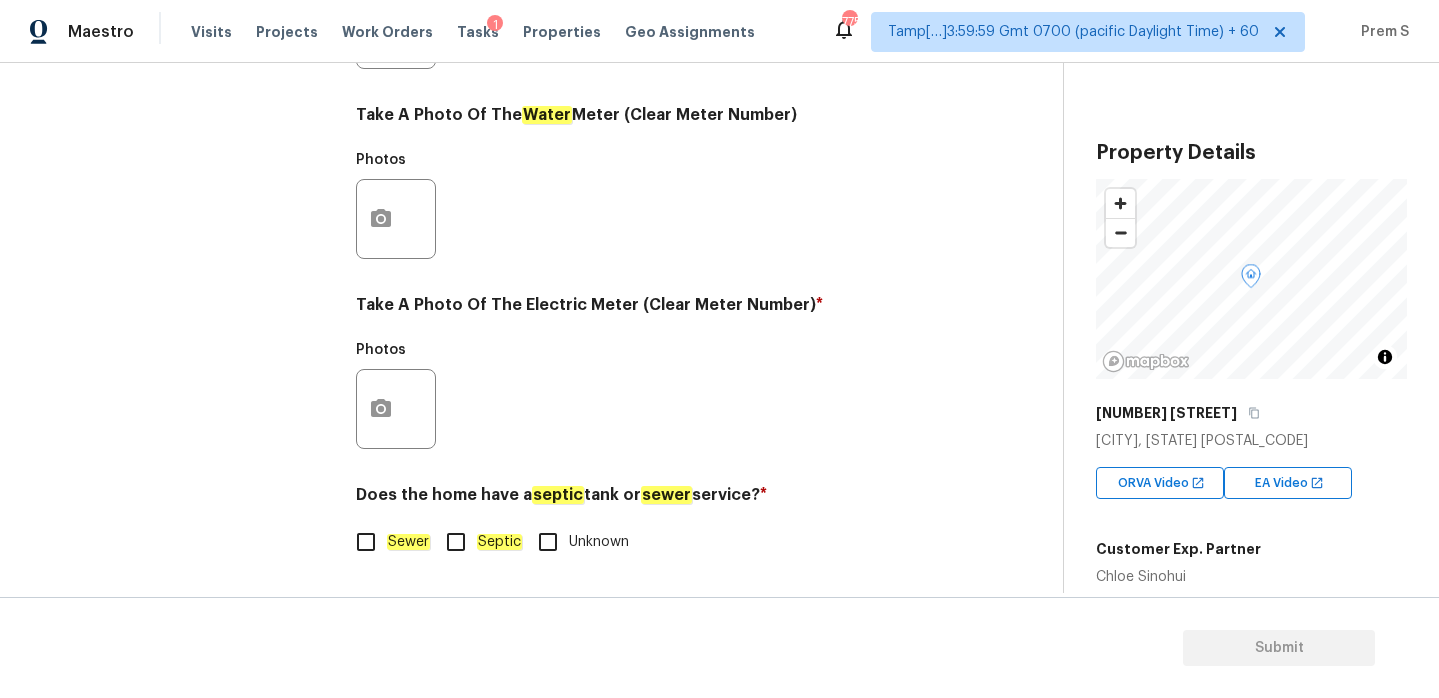click on "Septic" at bounding box center (456, 542) 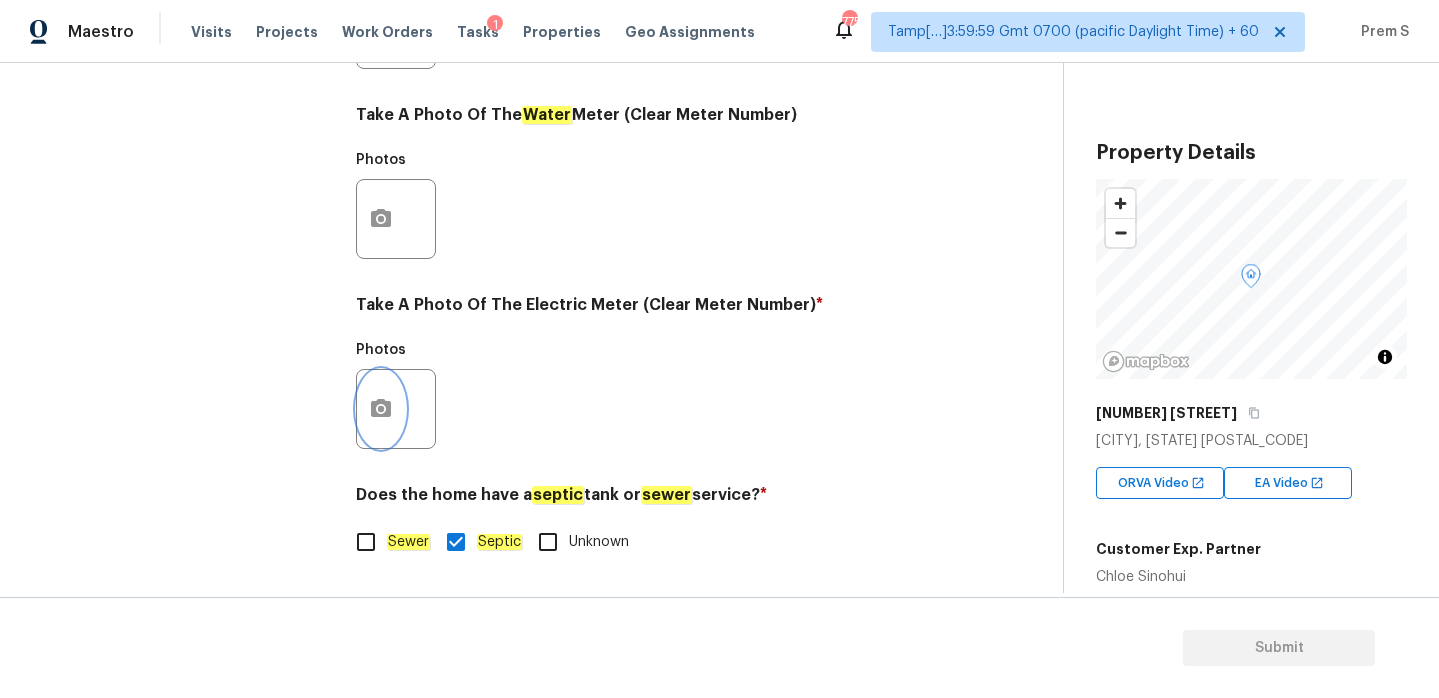 click 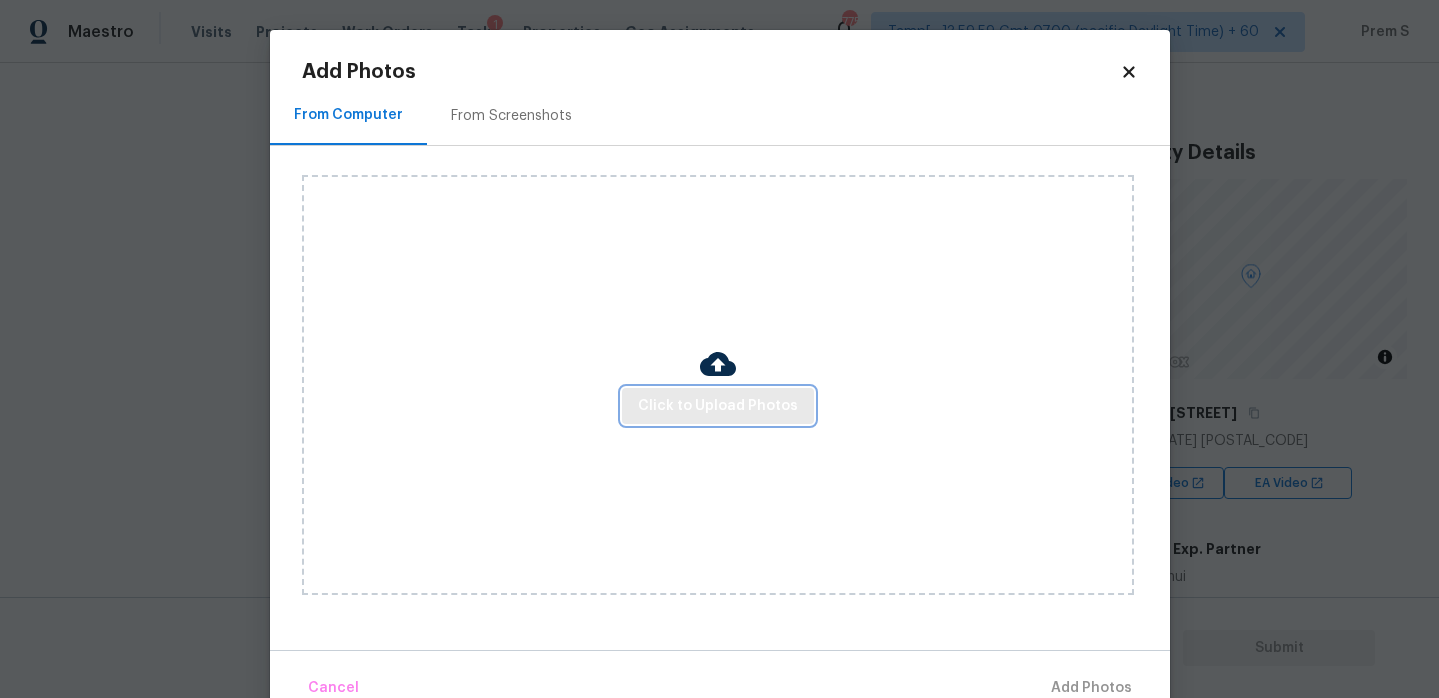click on "Click to Upload Photos" at bounding box center [718, 406] 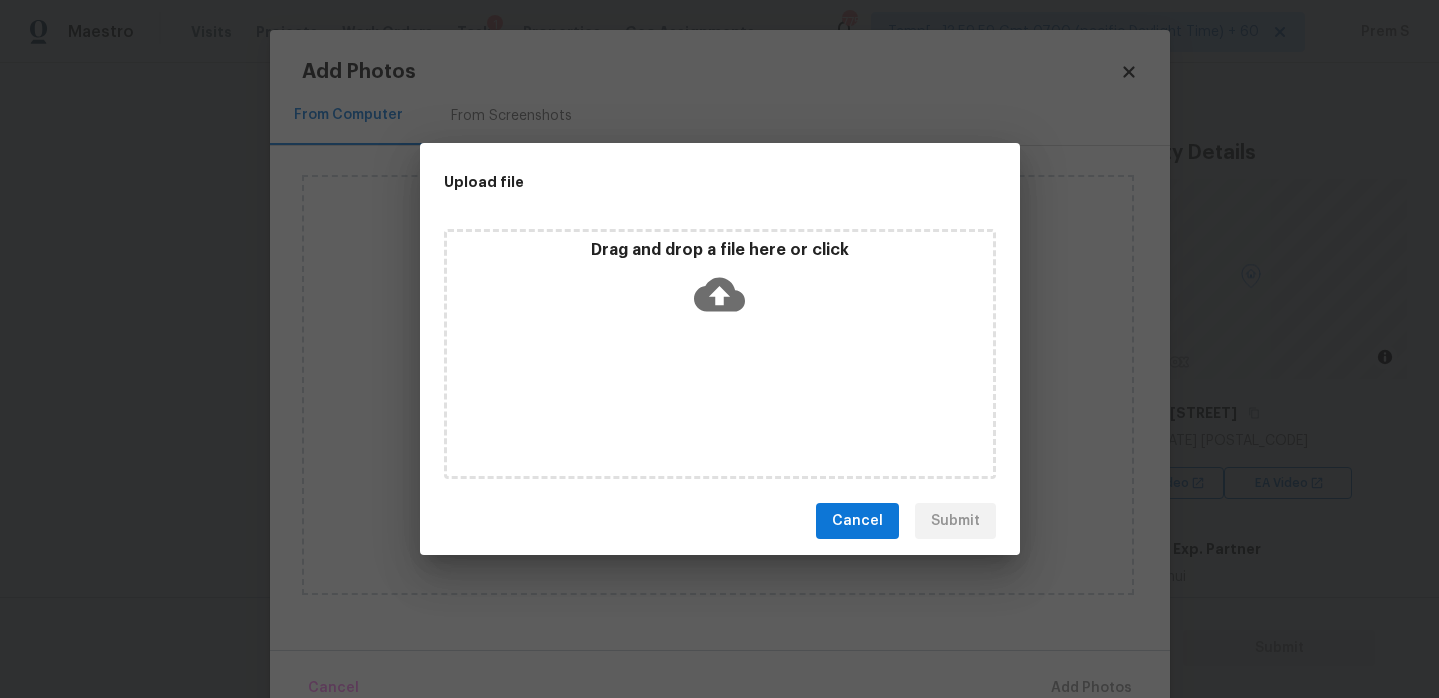 click 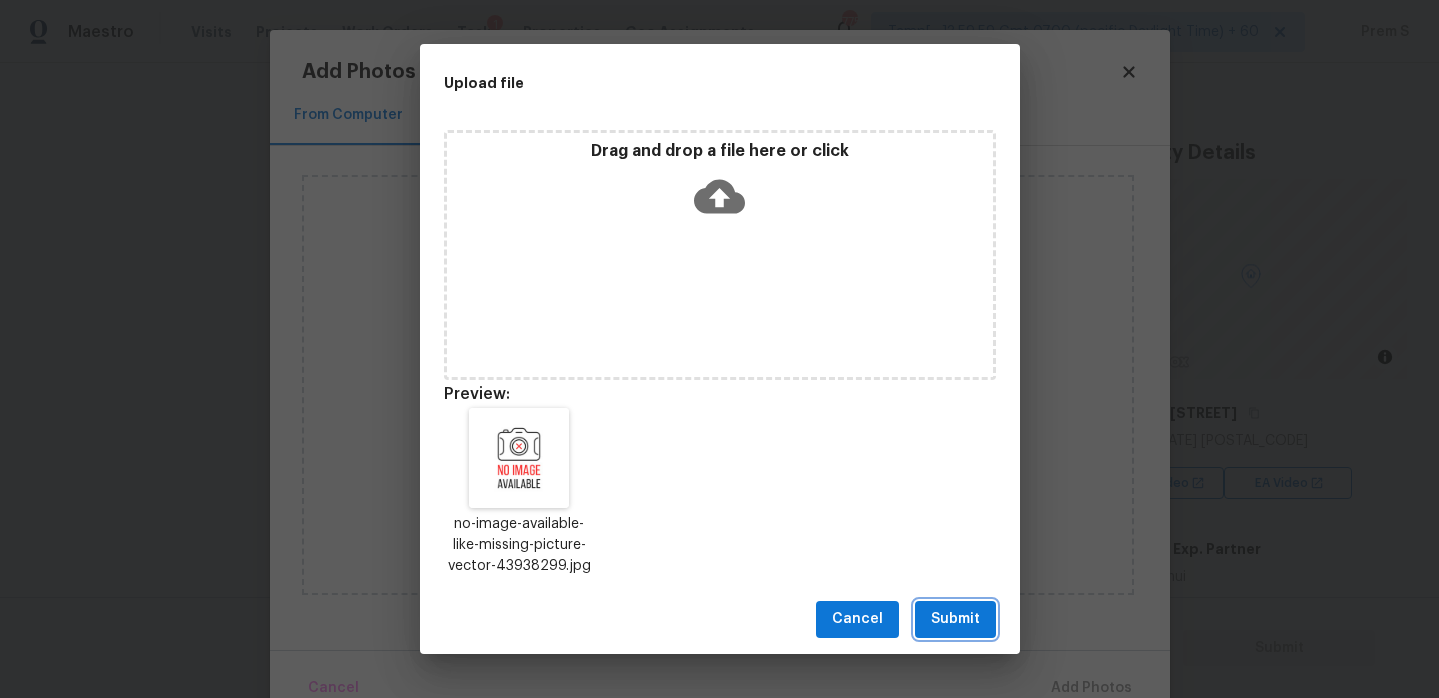 click on "Submit" at bounding box center (955, 619) 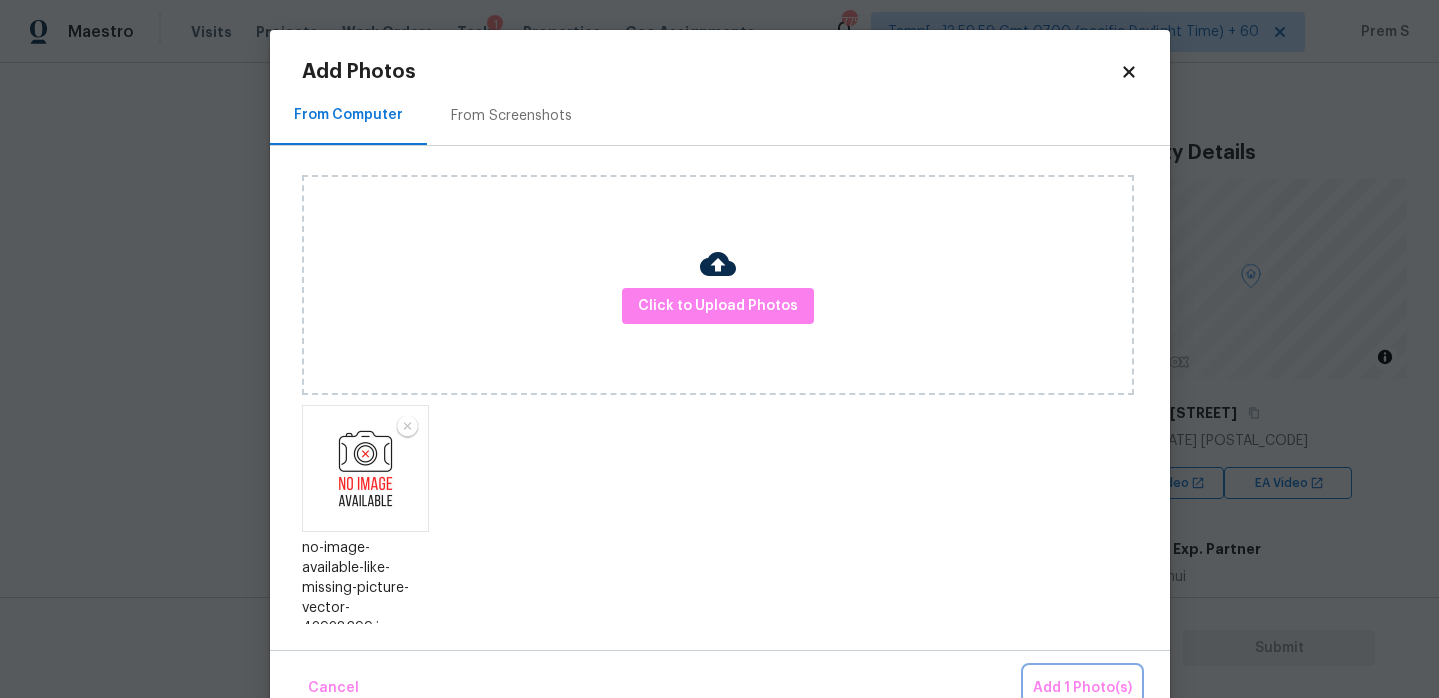 click on "Add 1 Photo(s)" at bounding box center [1082, 688] 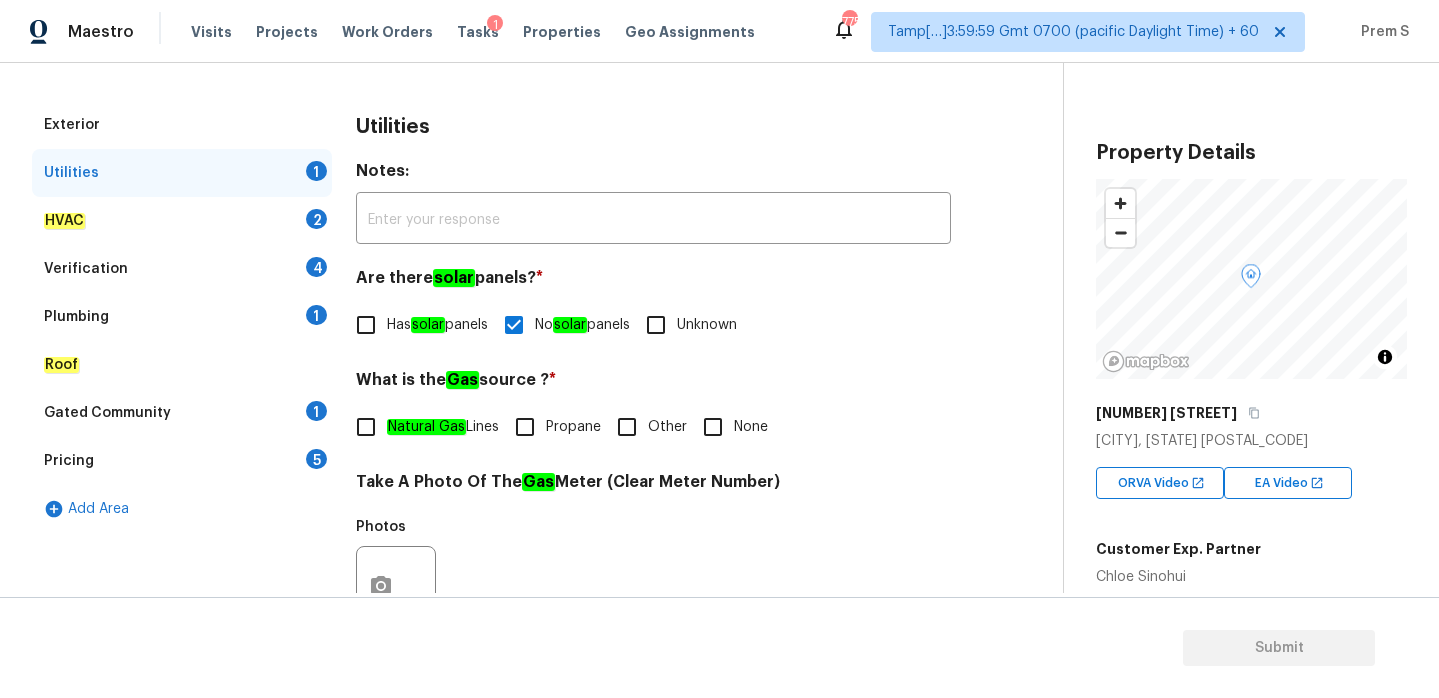 scroll, scrollTop: 367, scrollLeft: 0, axis: vertical 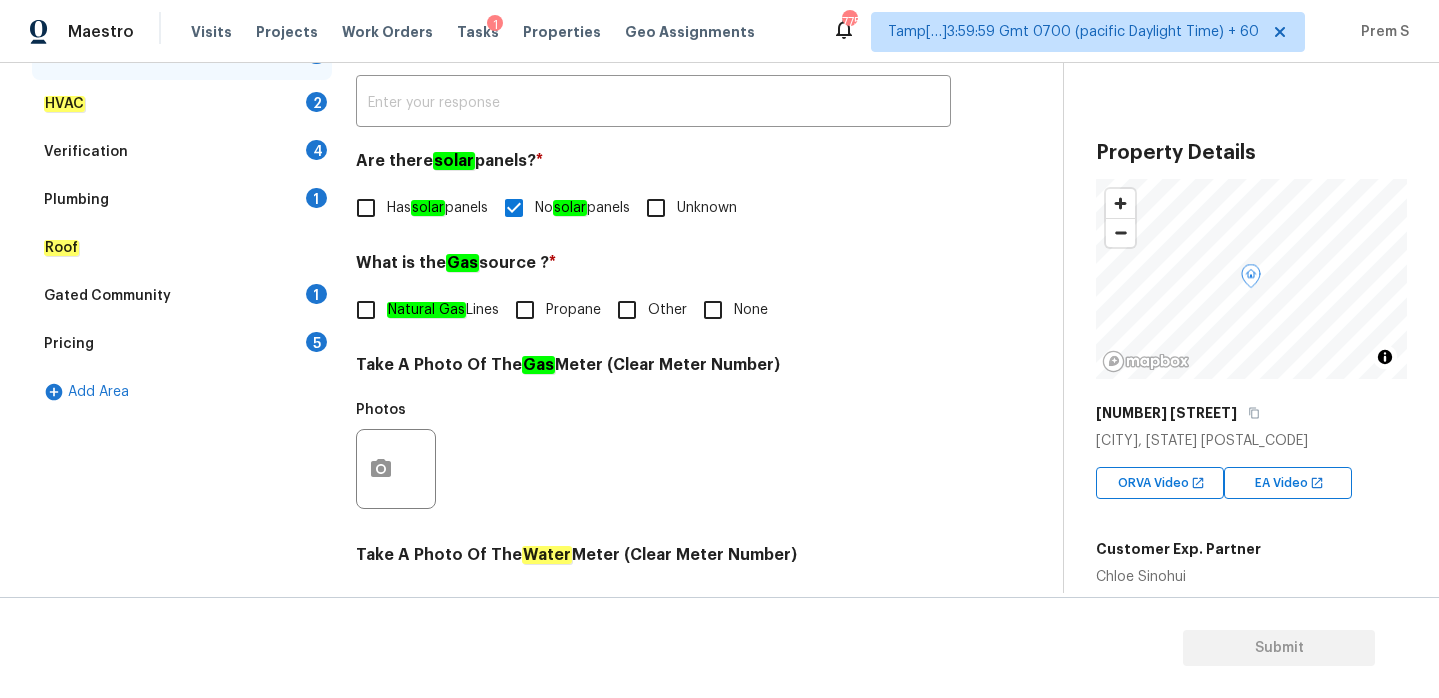 click on "Natural Gas  Lines" at bounding box center [422, 310] 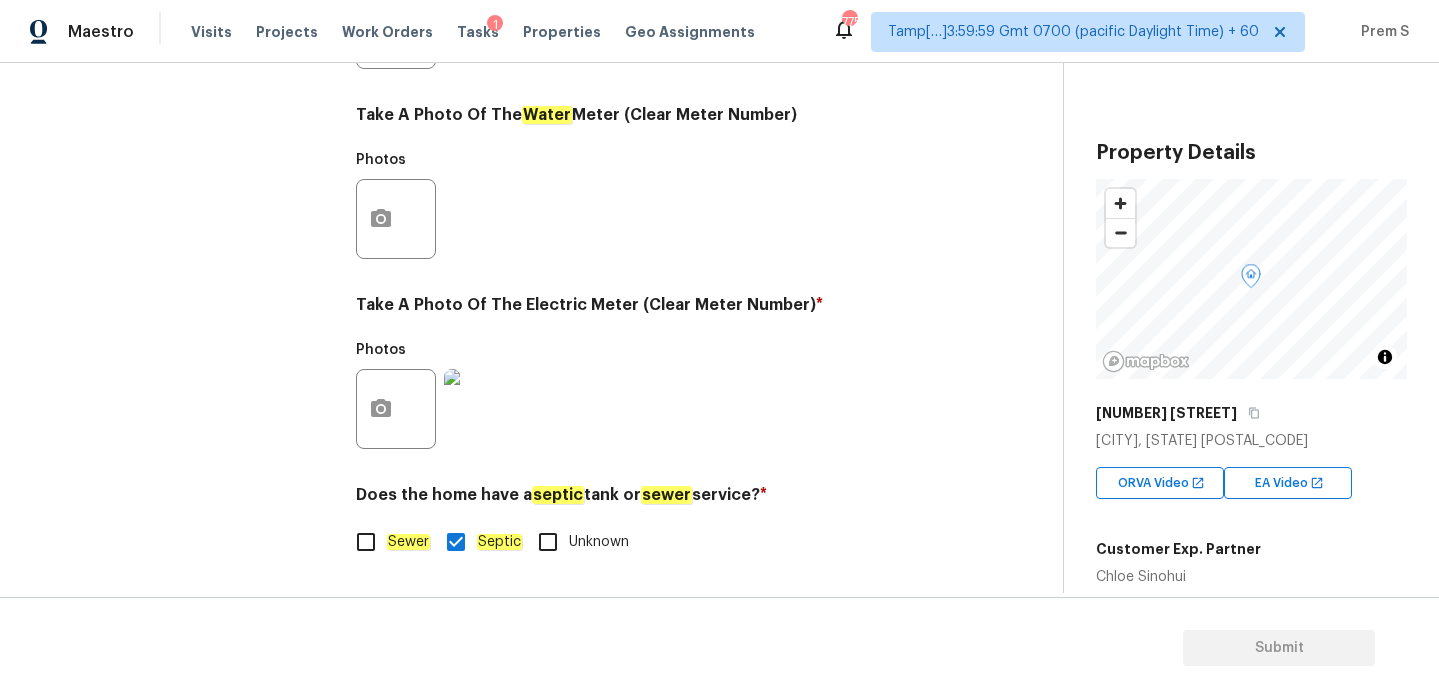 scroll, scrollTop: 297, scrollLeft: 0, axis: vertical 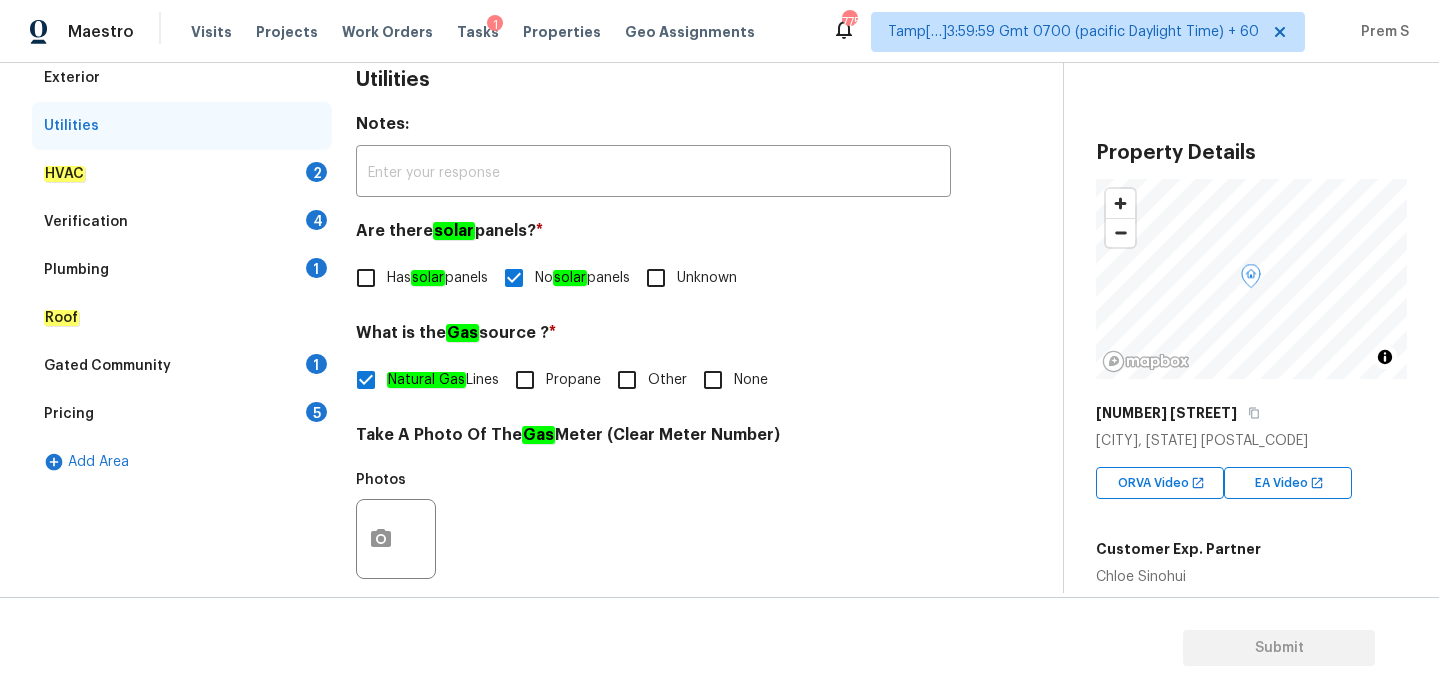 click on "2" at bounding box center [316, 172] 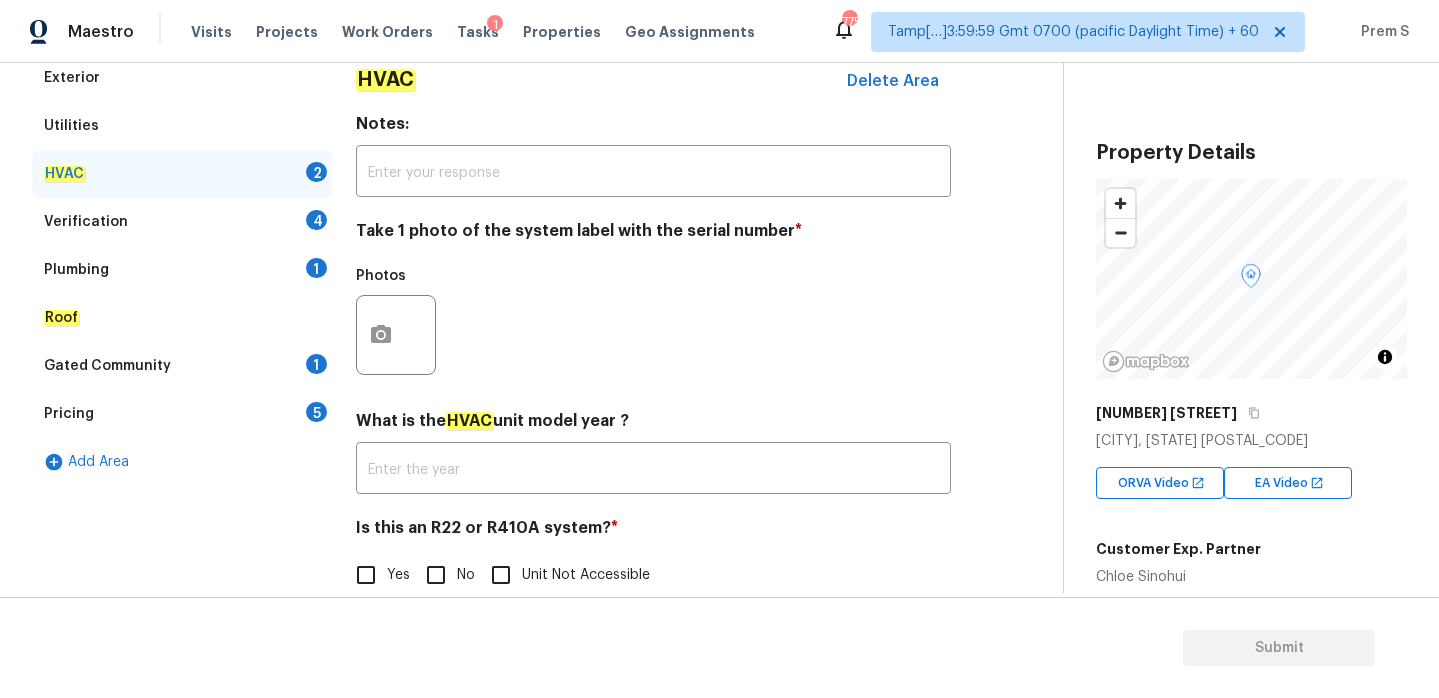 click on "No" at bounding box center [436, 575] 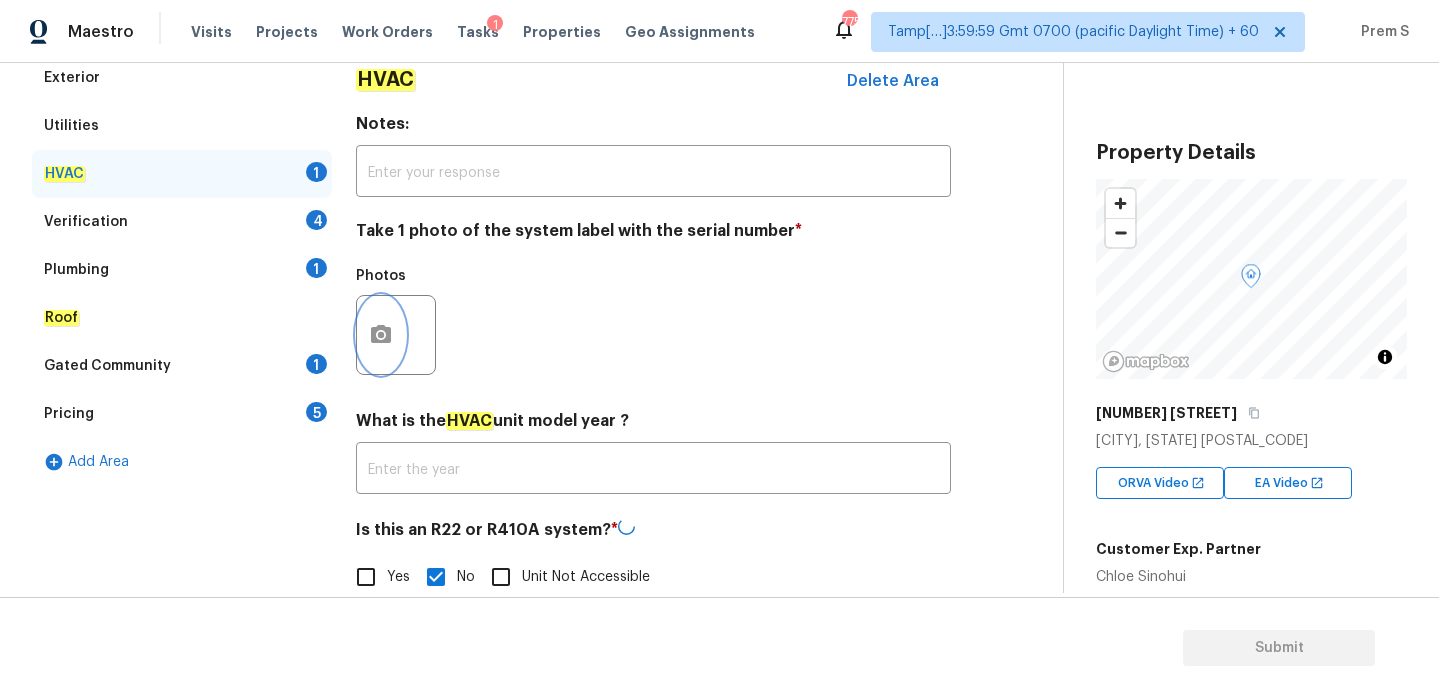 click 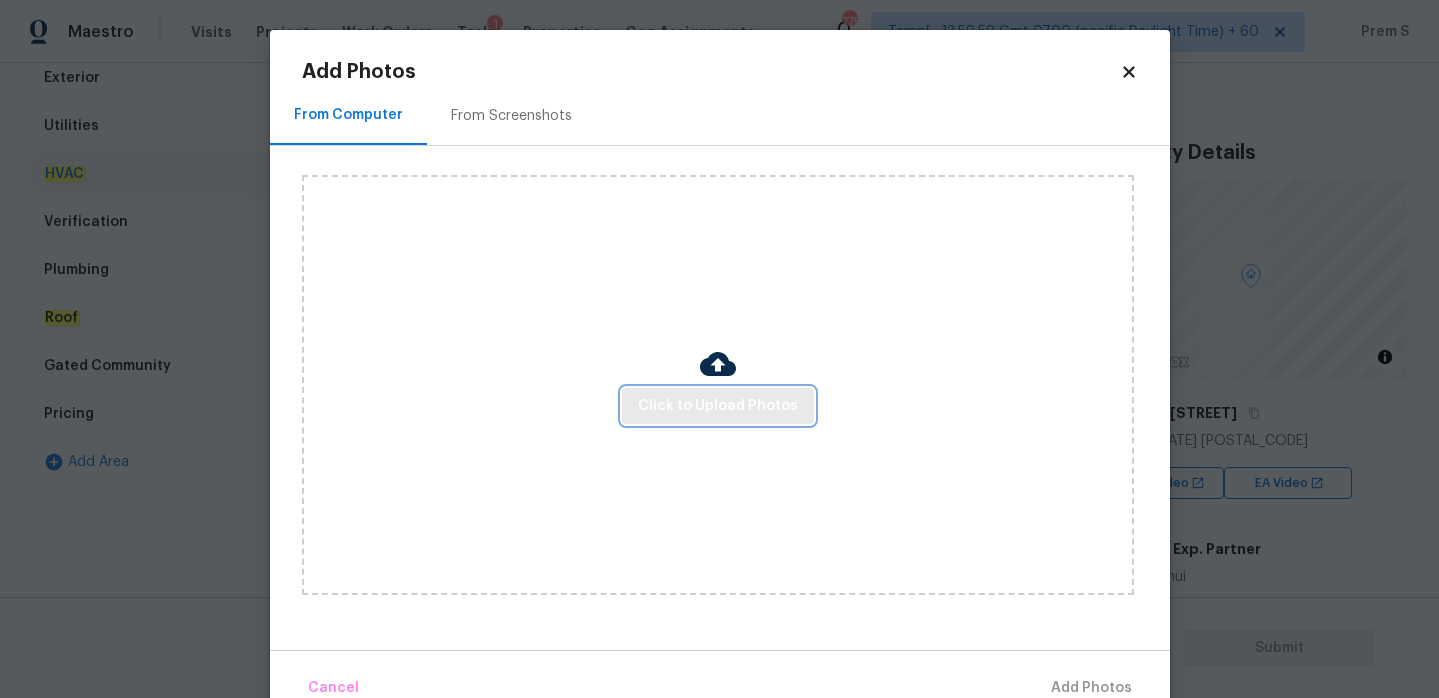 click on "Click to Upload Photos" at bounding box center (718, 406) 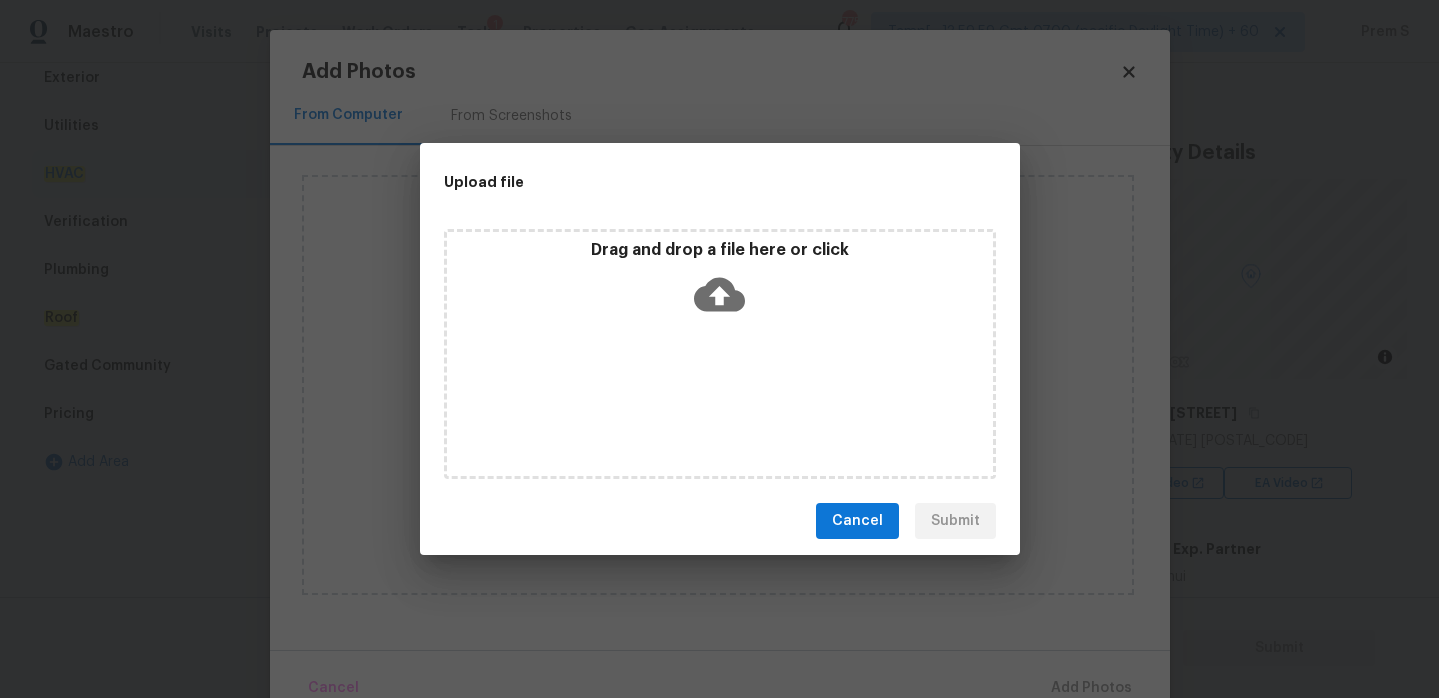 click 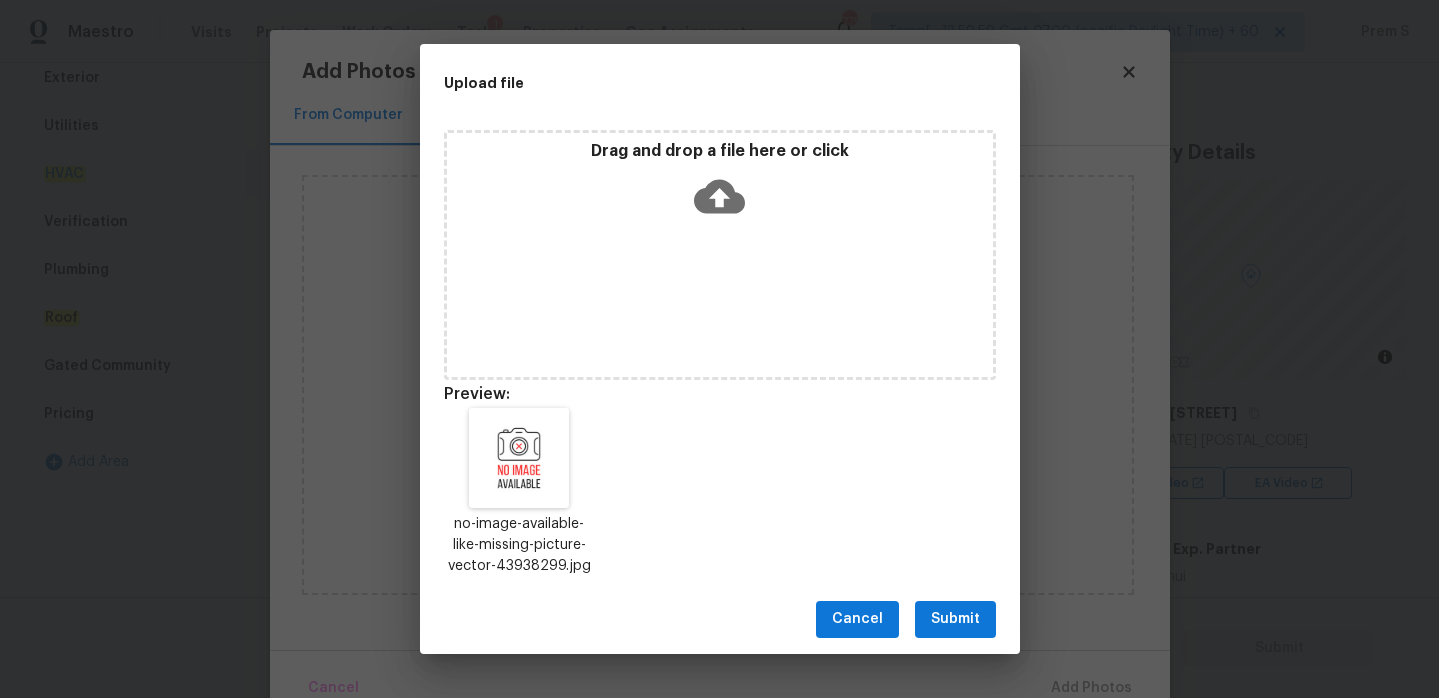 click on "Submit" at bounding box center [955, 619] 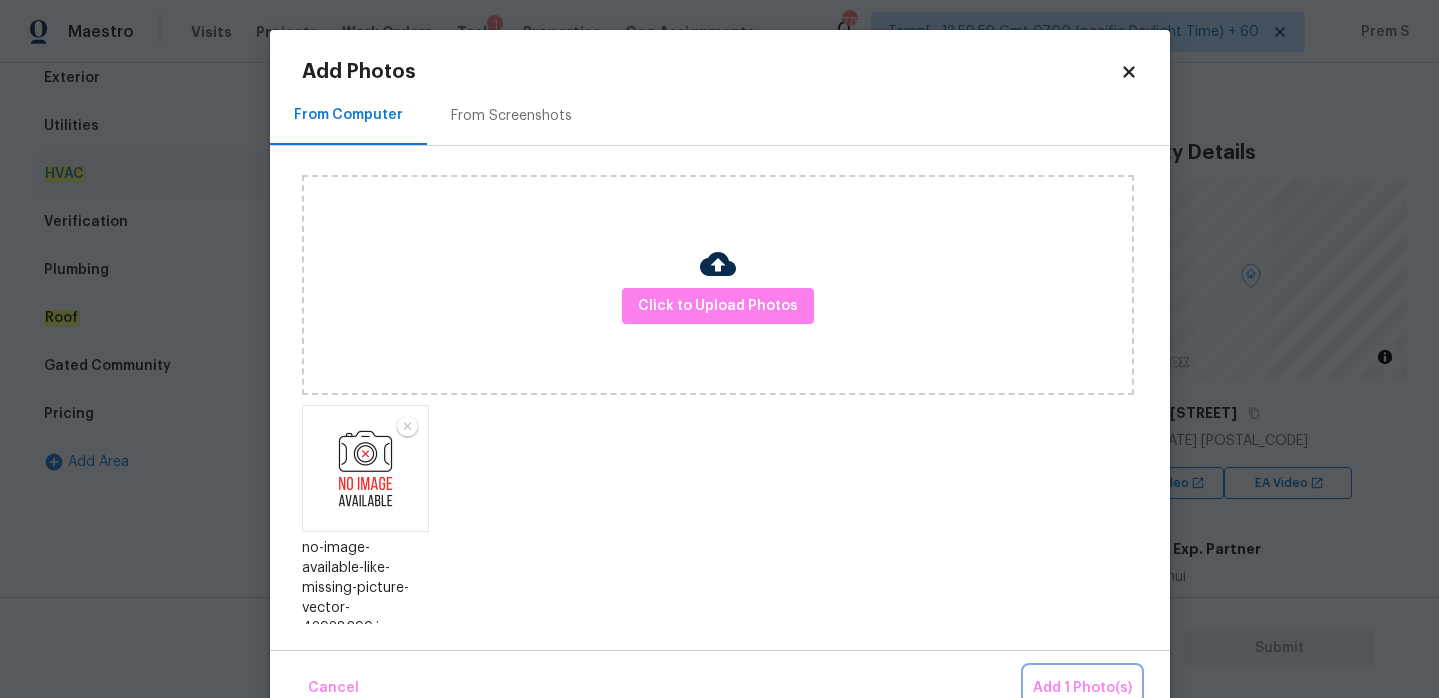 click on "Add 1 Photo(s)" at bounding box center [1082, 688] 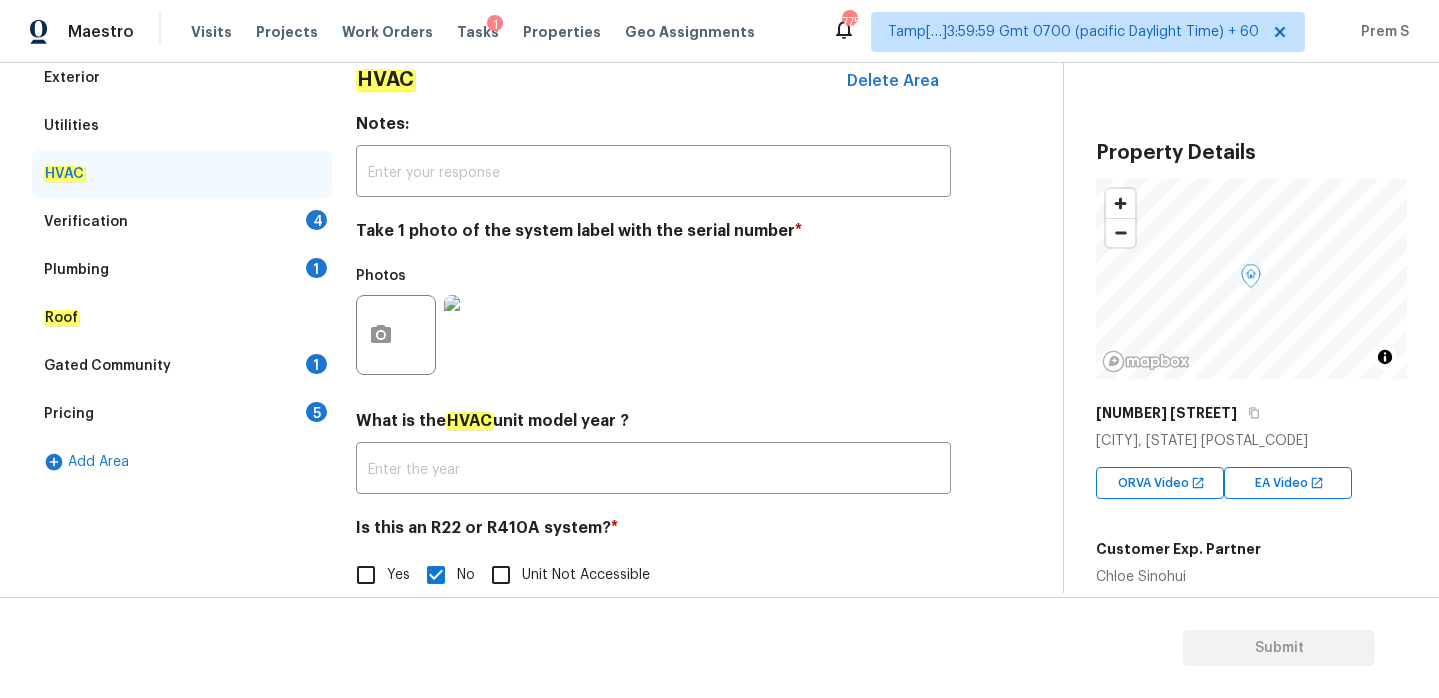 click on "4" at bounding box center [316, 220] 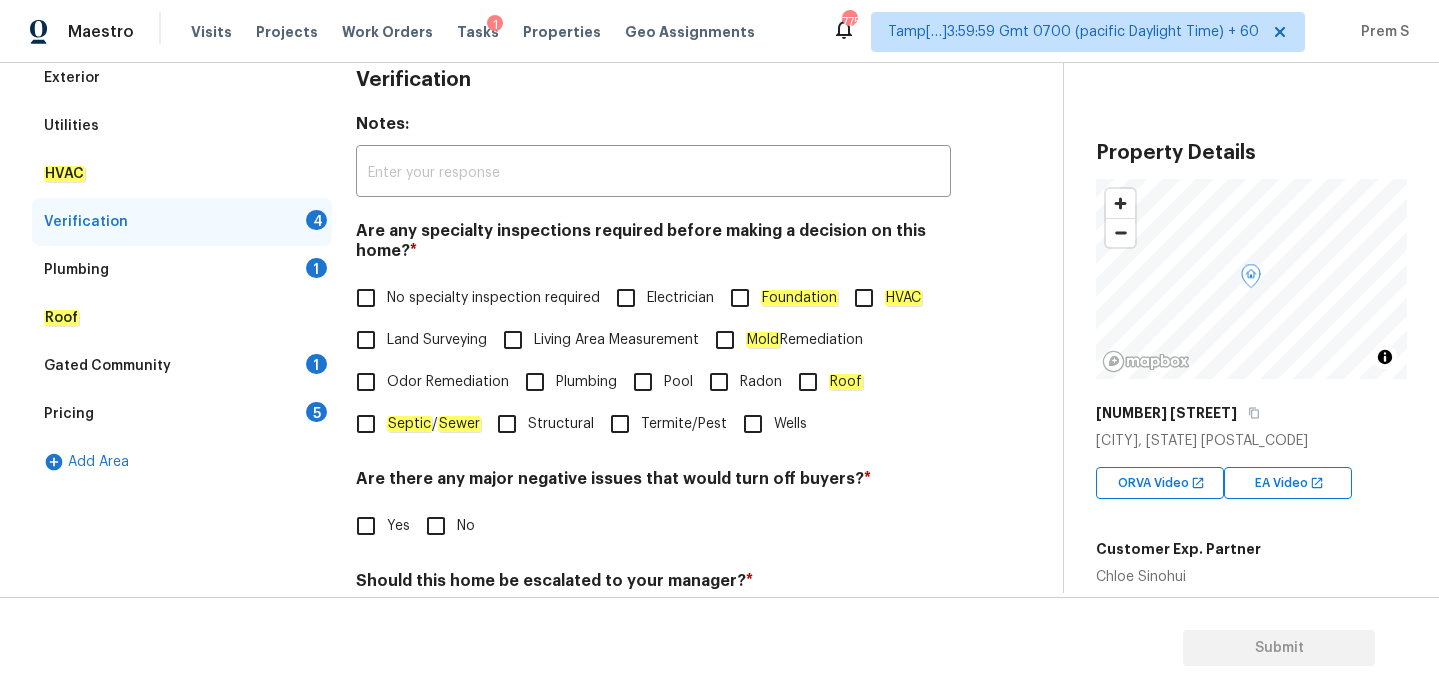 click on "No specialty inspection required" at bounding box center (493, 298) 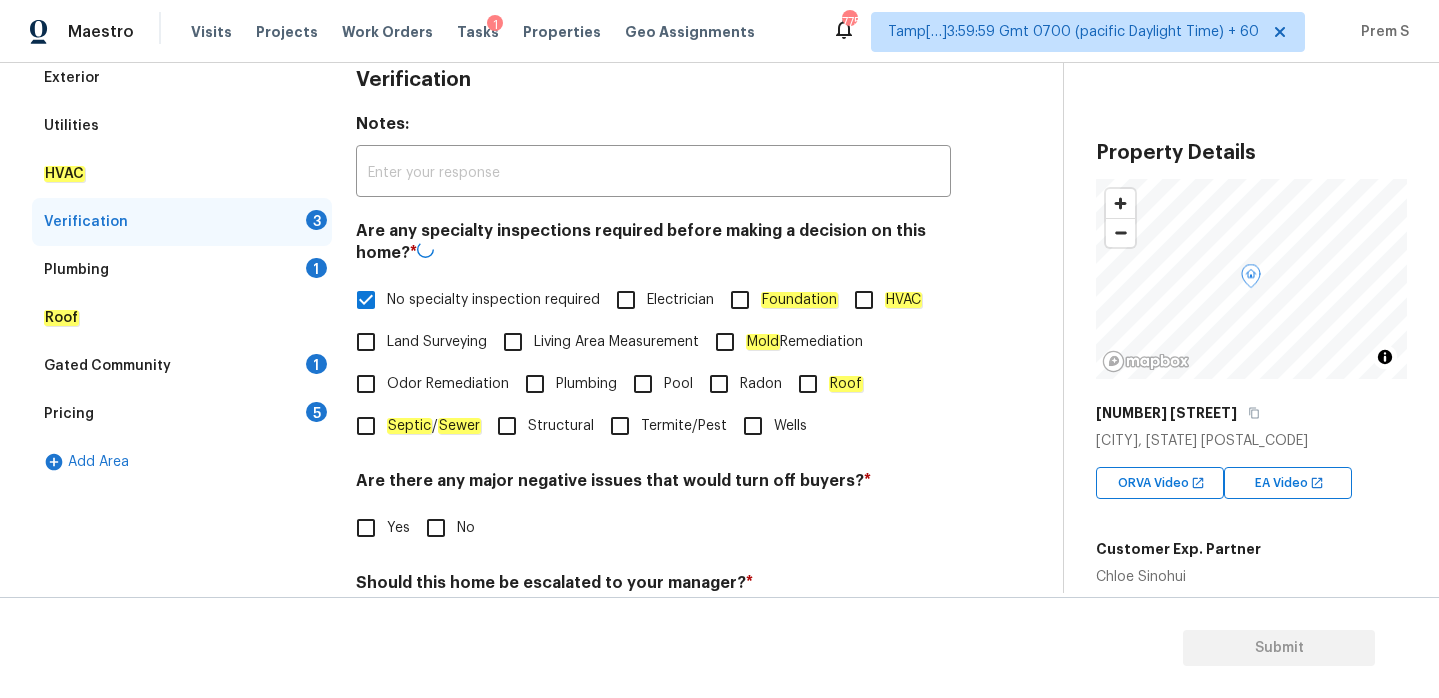 scroll, scrollTop: 505, scrollLeft: 0, axis: vertical 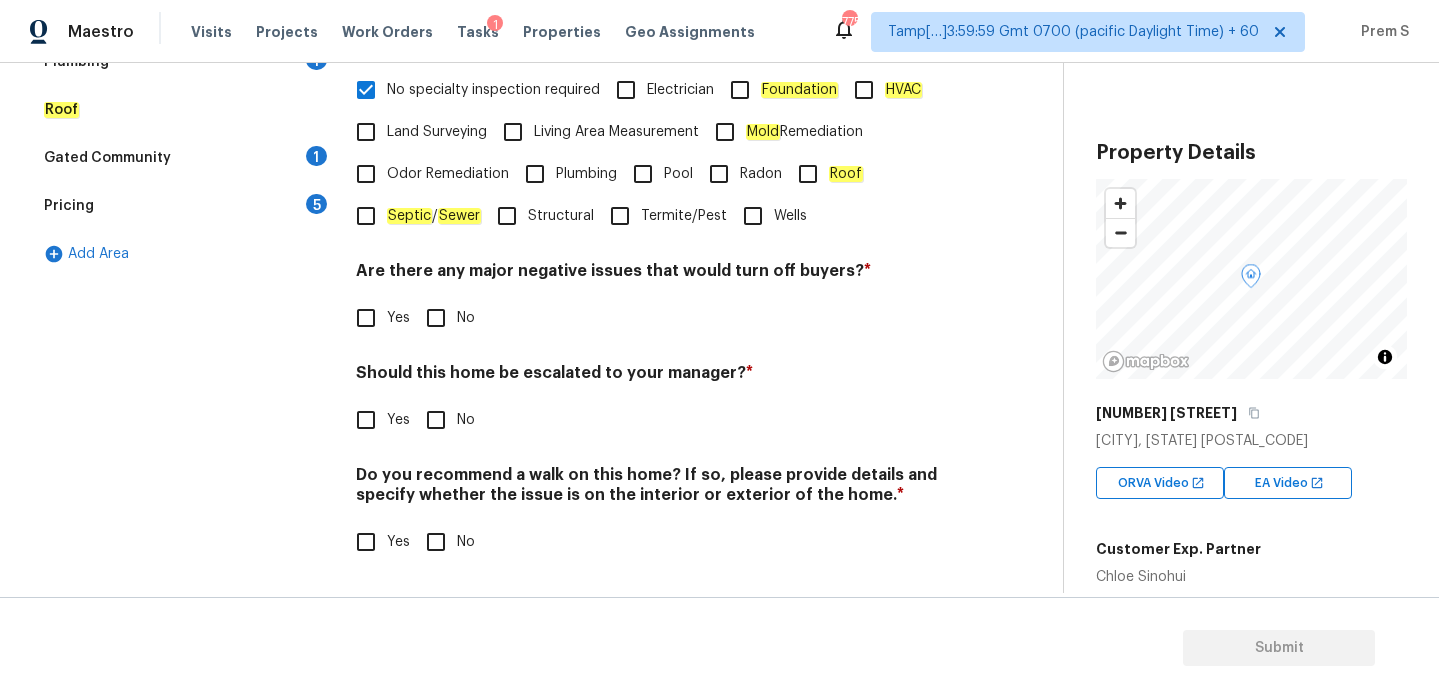 click on "No" at bounding box center (436, 318) 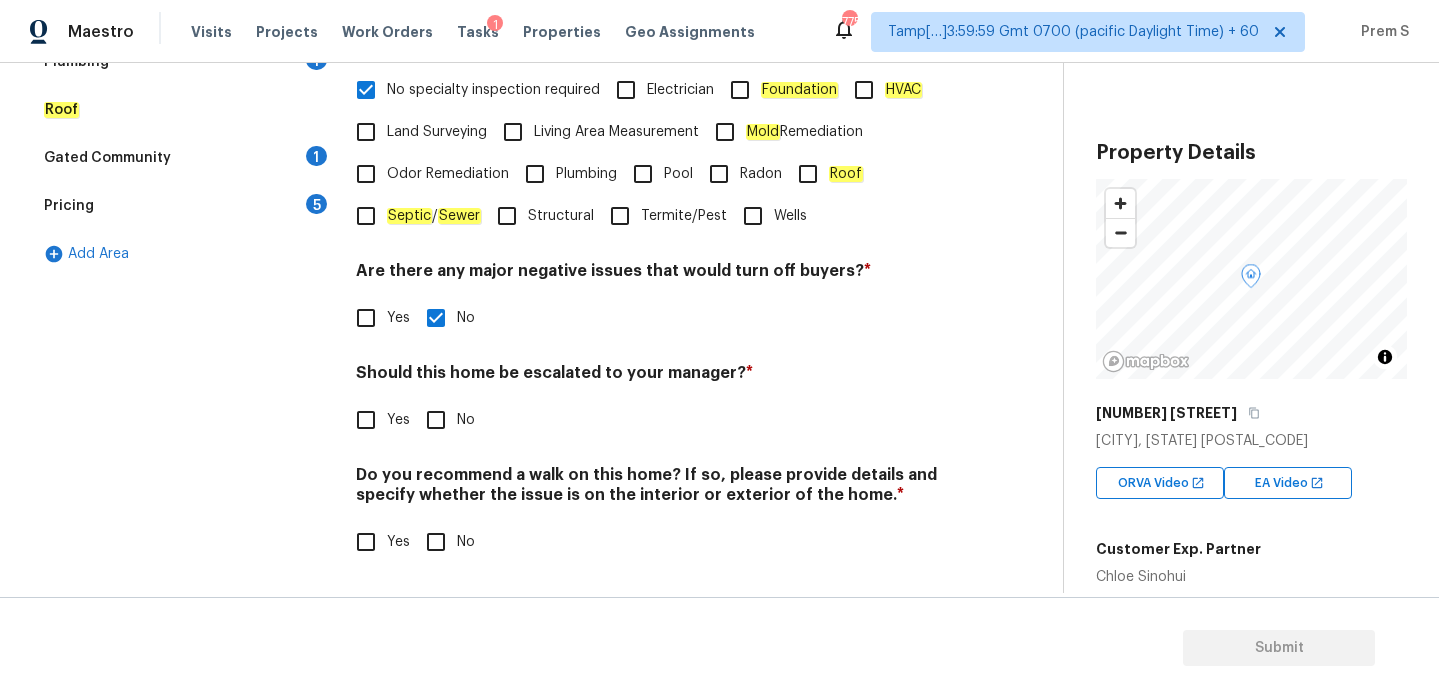 click on "Yes" at bounding box center (366, 420) 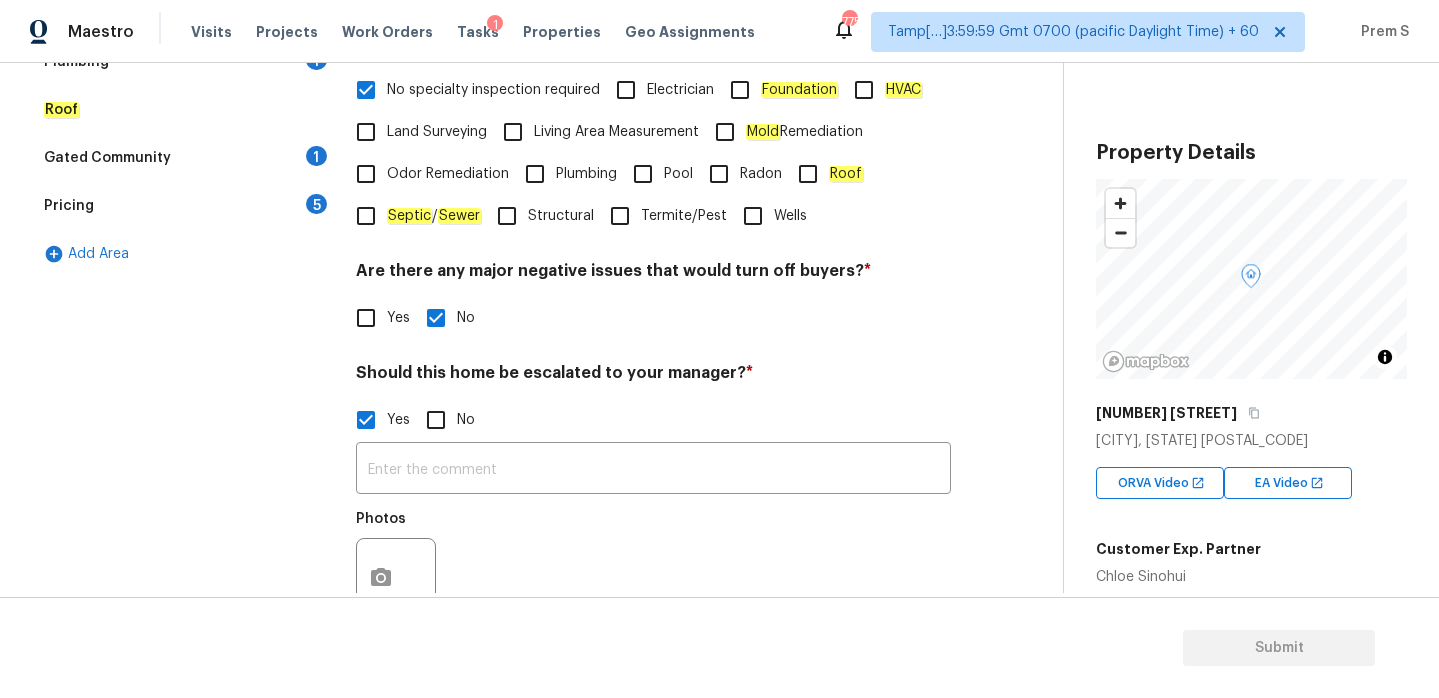 scroll, scrollTop: 695, scrollLeft: 0, axis: vertical 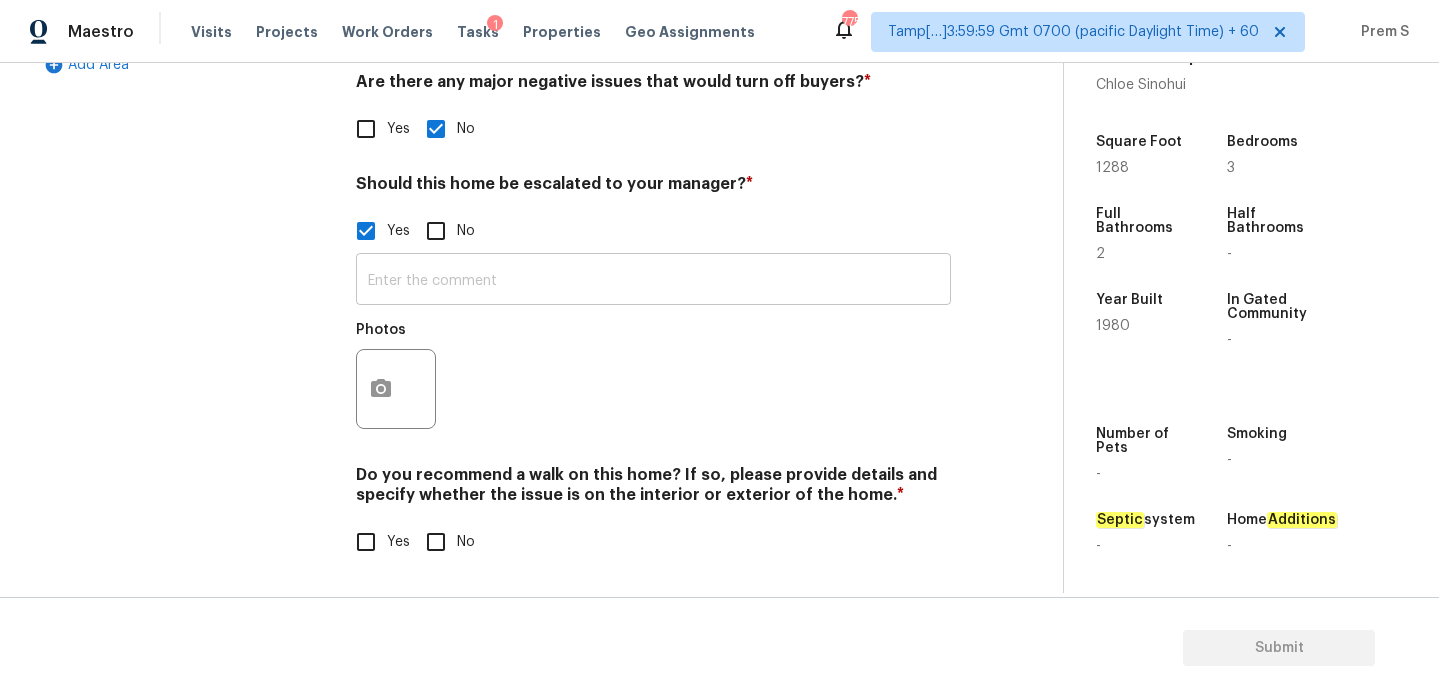 click at bounding box center [653, 281] 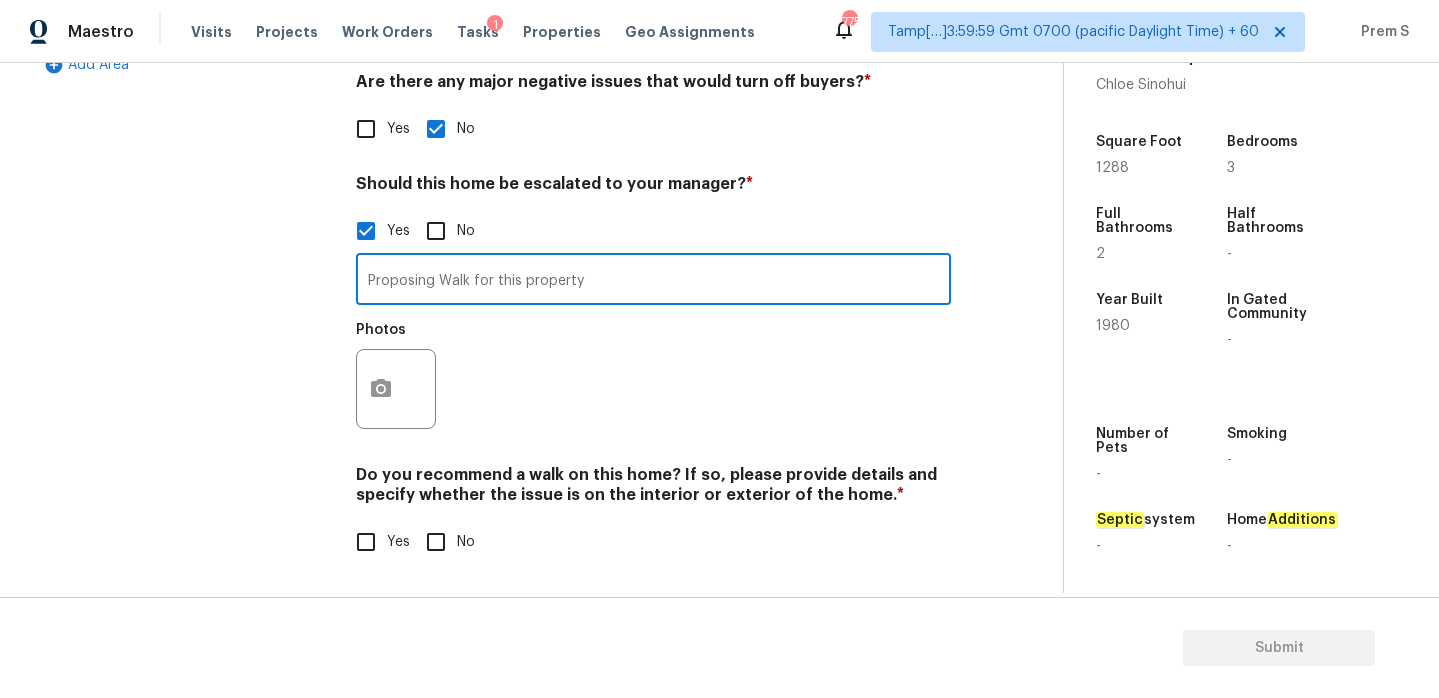 type on "Proposing Walk for this property" 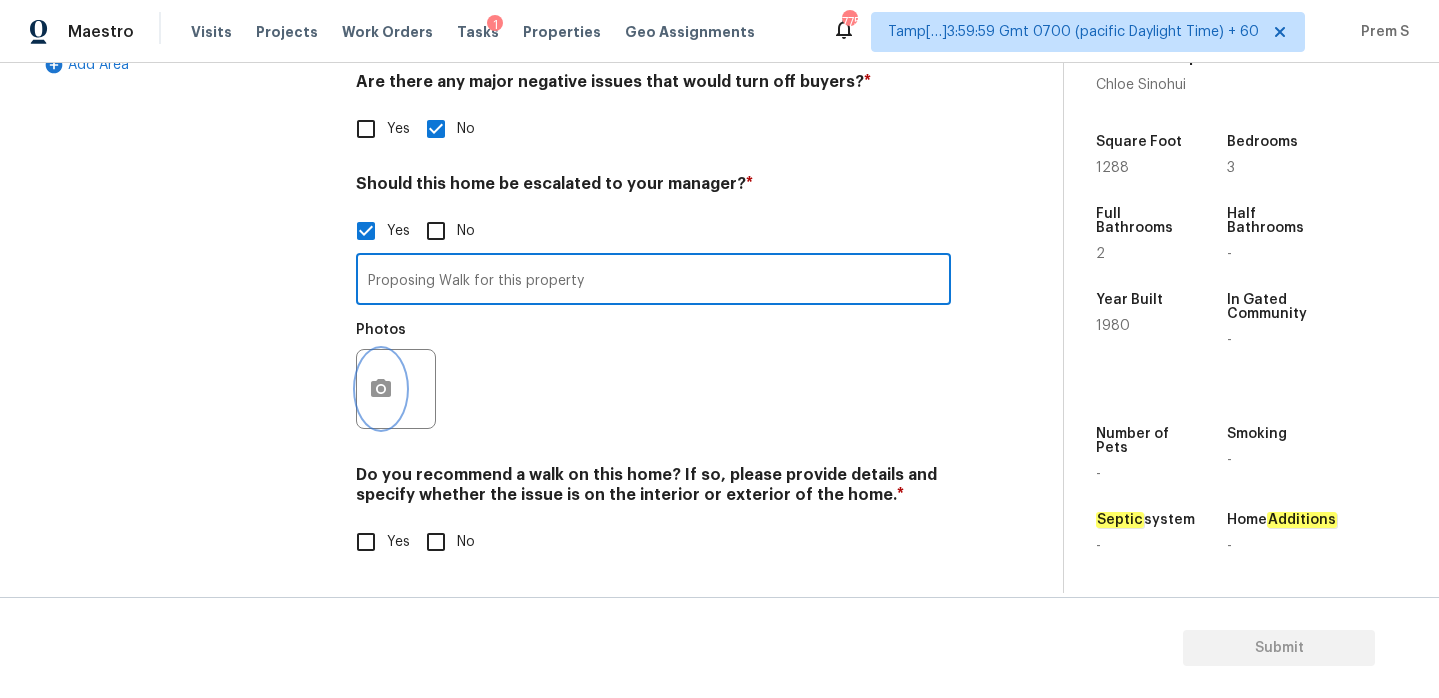 click at bounding box center [381, 389] 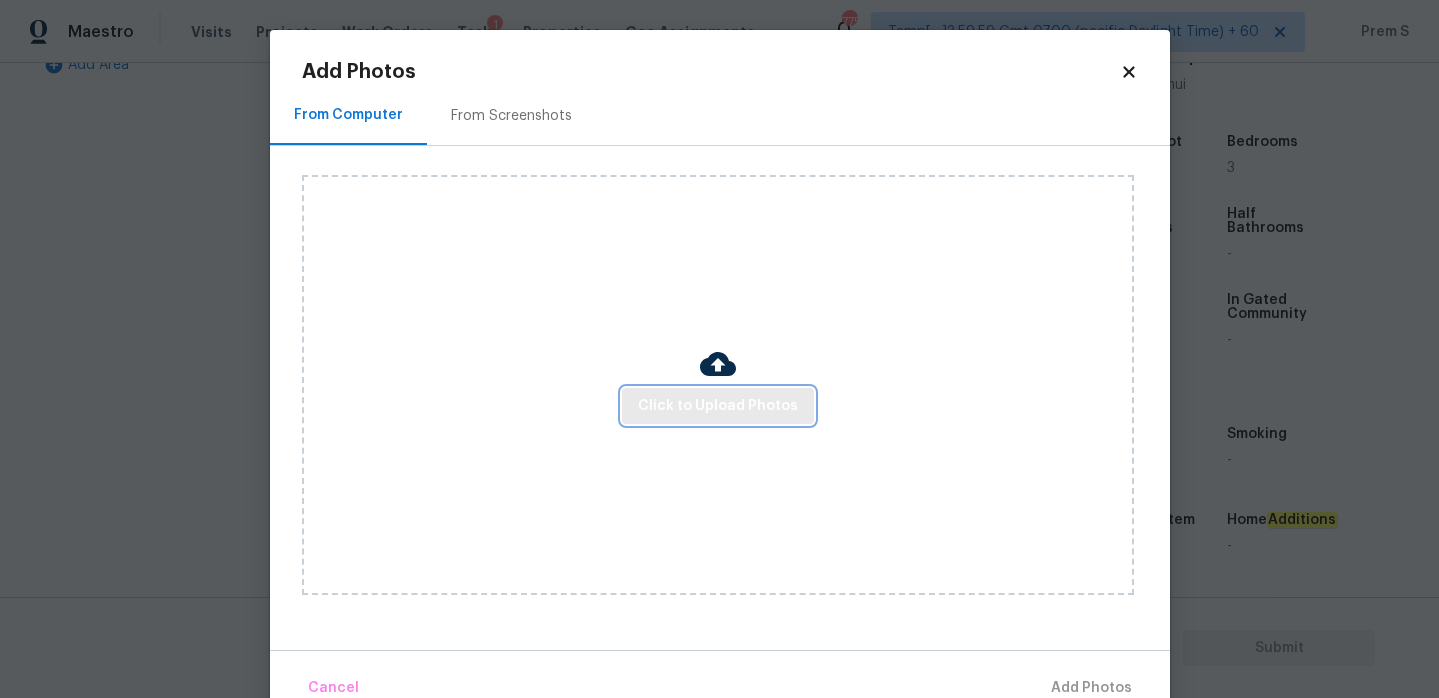 click on "Click to Upload Photos" at bounding box center (718, 406) 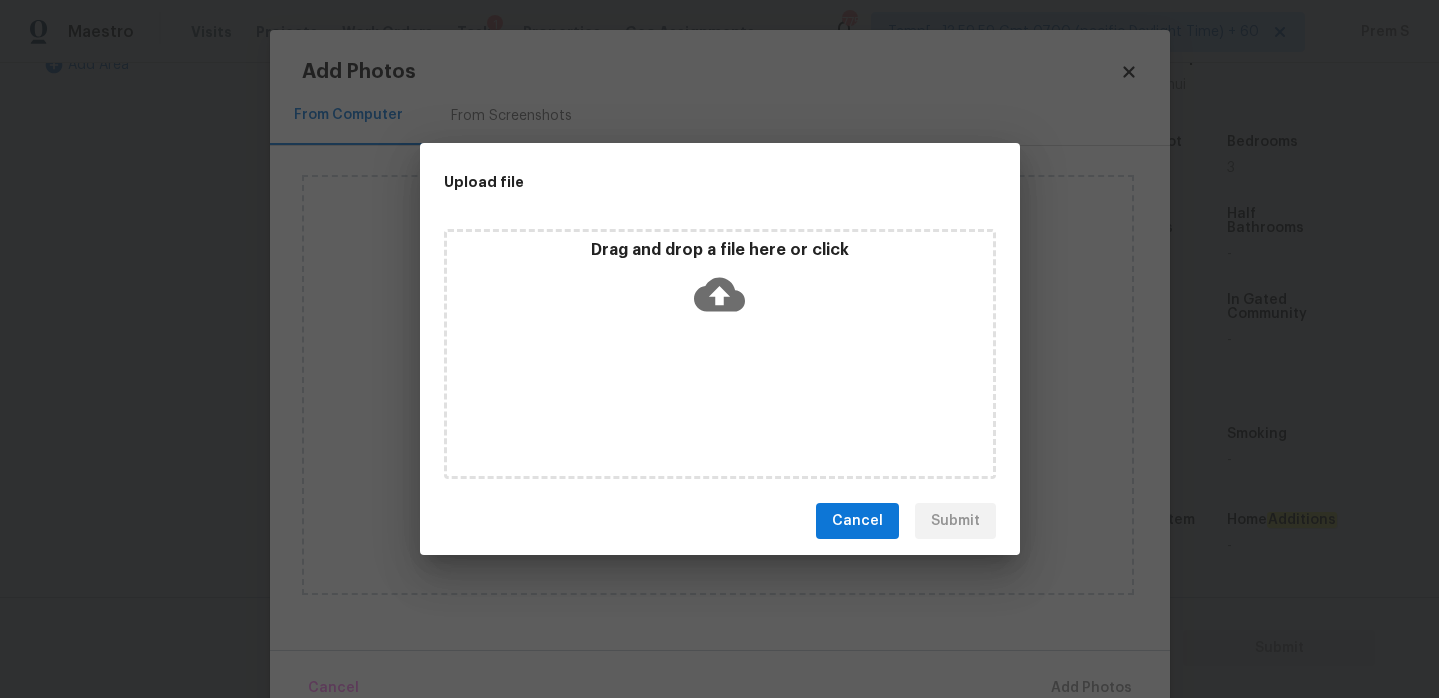 click 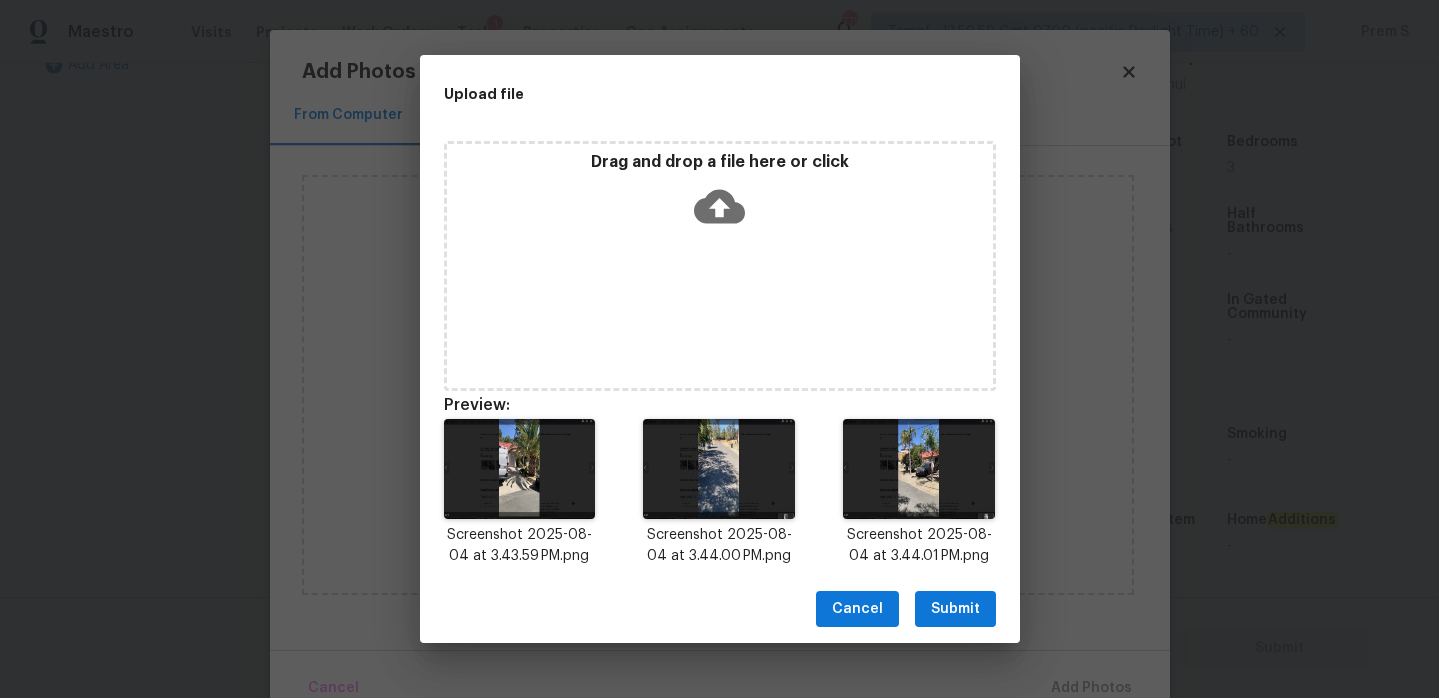 click on "Submit" at bounding box center [955, 609] 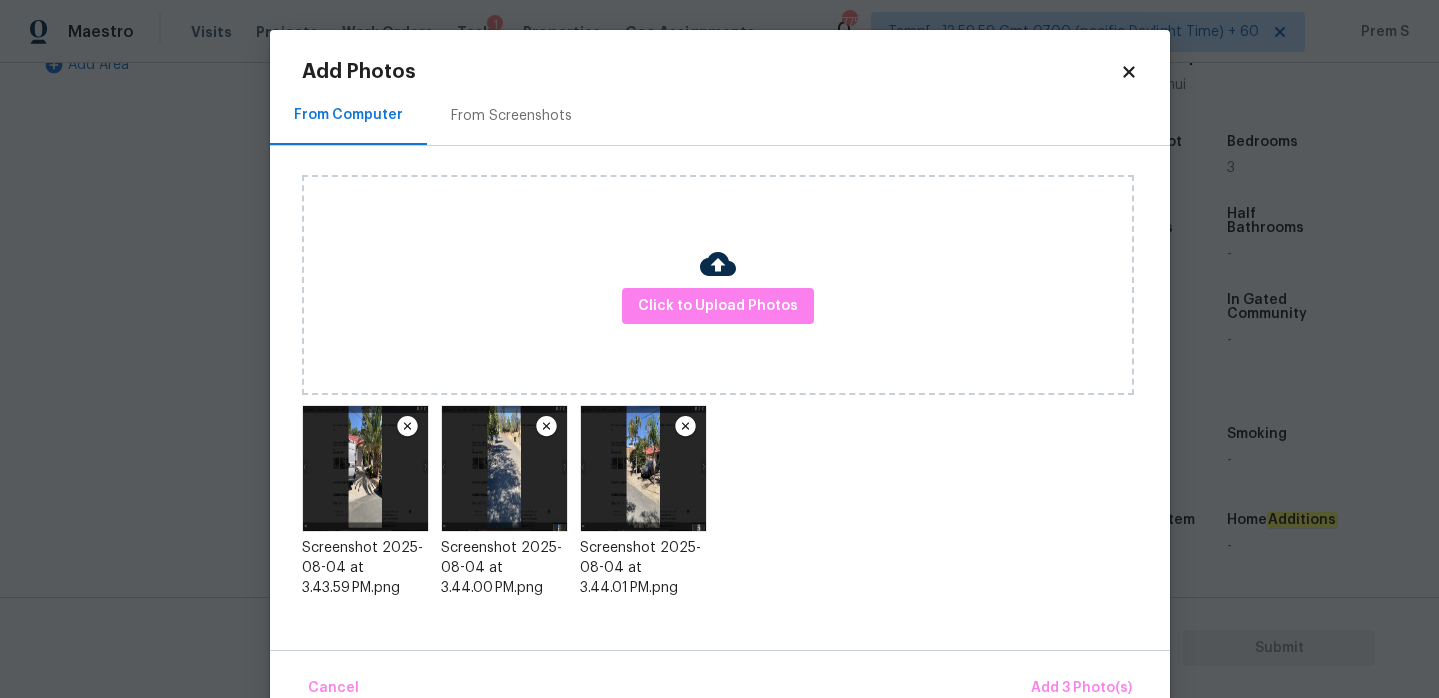 click on "Cancel Add 3 Photo(s)" at bounding box center (720, 680) 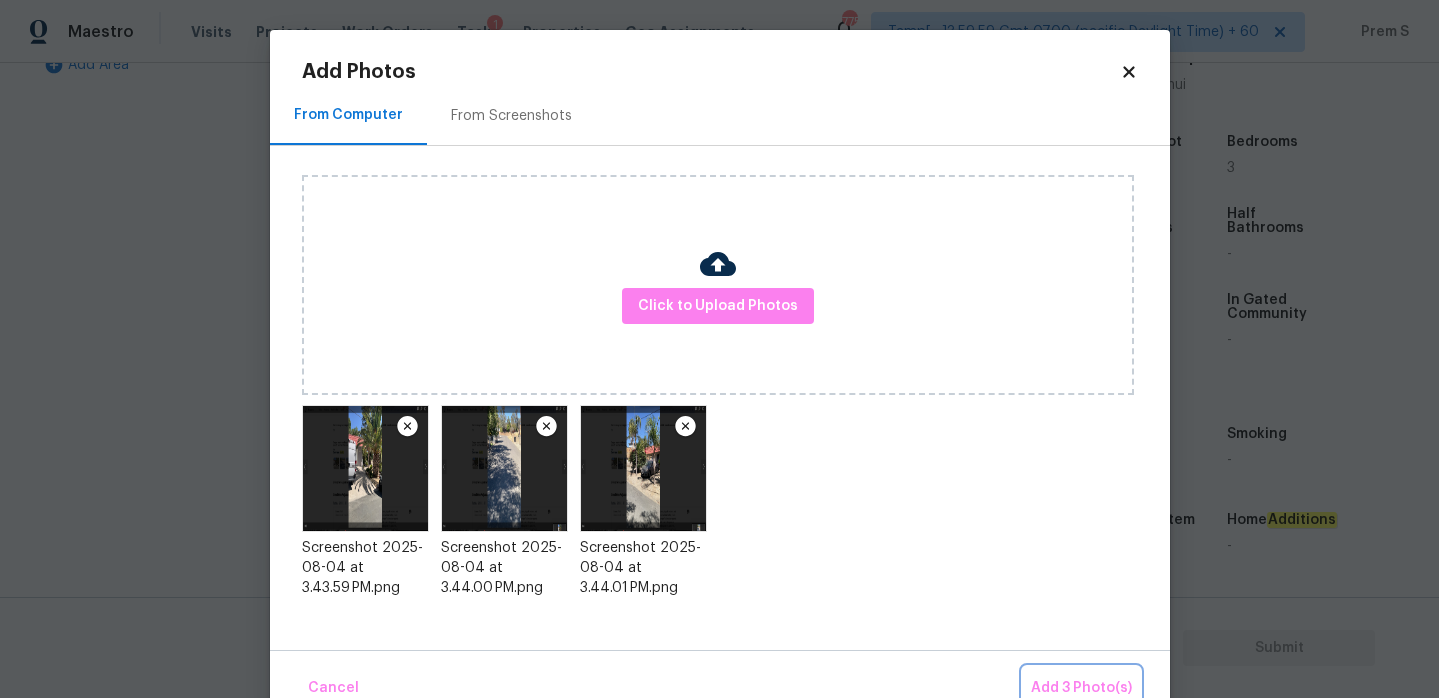 click on "Add 3 Photo(s)" at bounding box center (1081, 688) 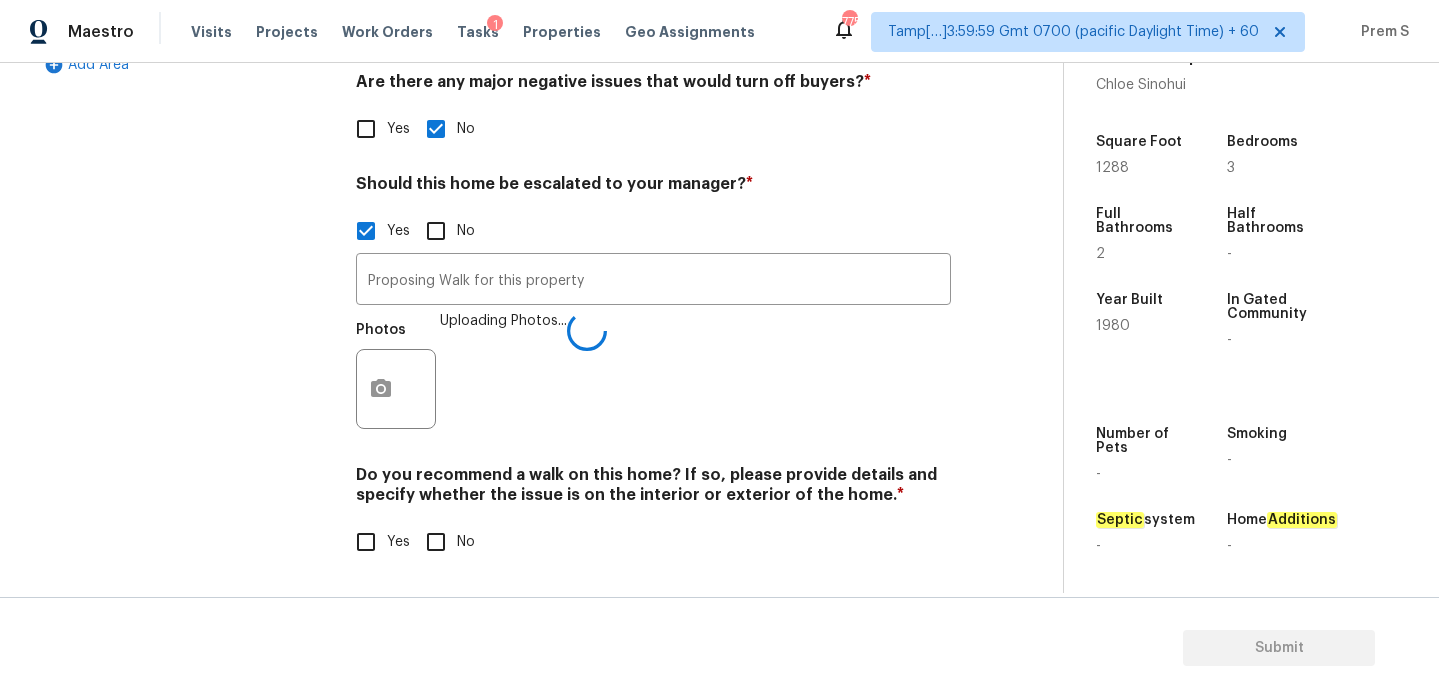 click on "No" at bounding box center (436, 542) 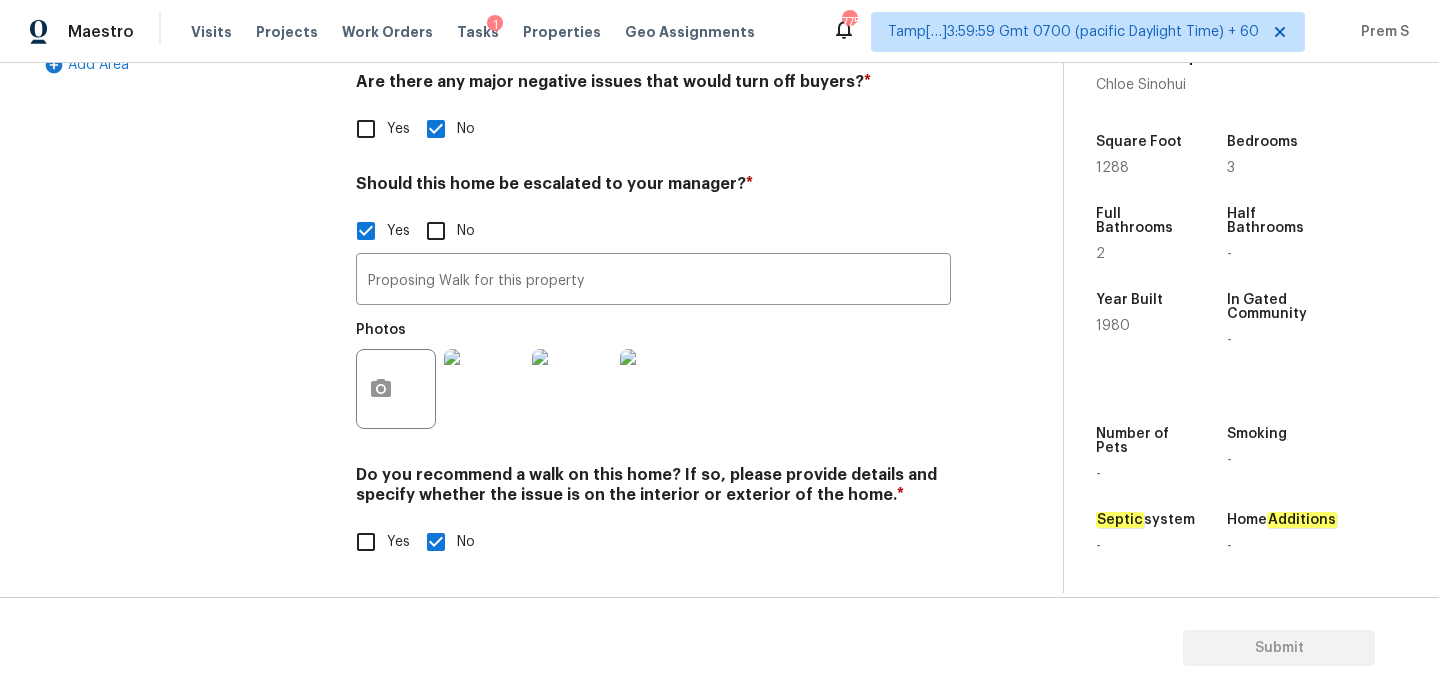 scroll, scrollTop: 190, scrollLeft: 0, axis: vertical 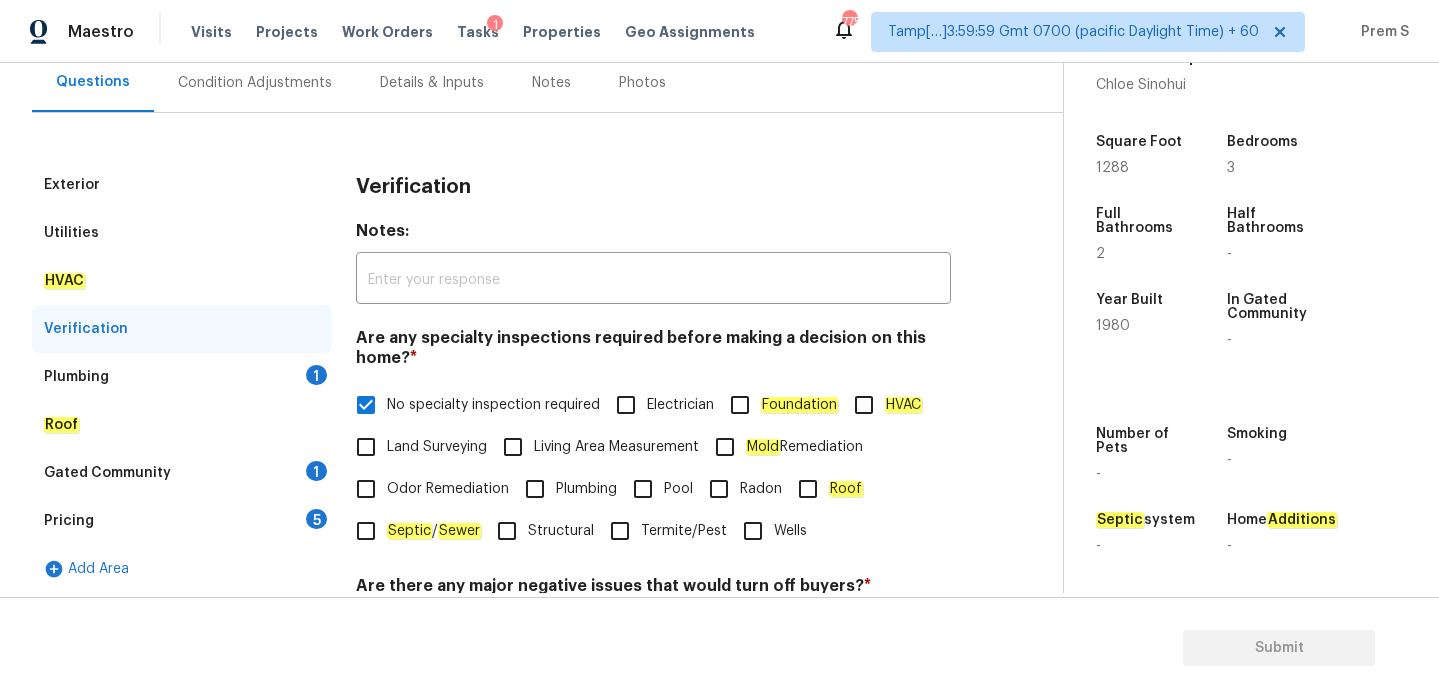 click on "Plumbing 1" at bounding box center [182, 377] 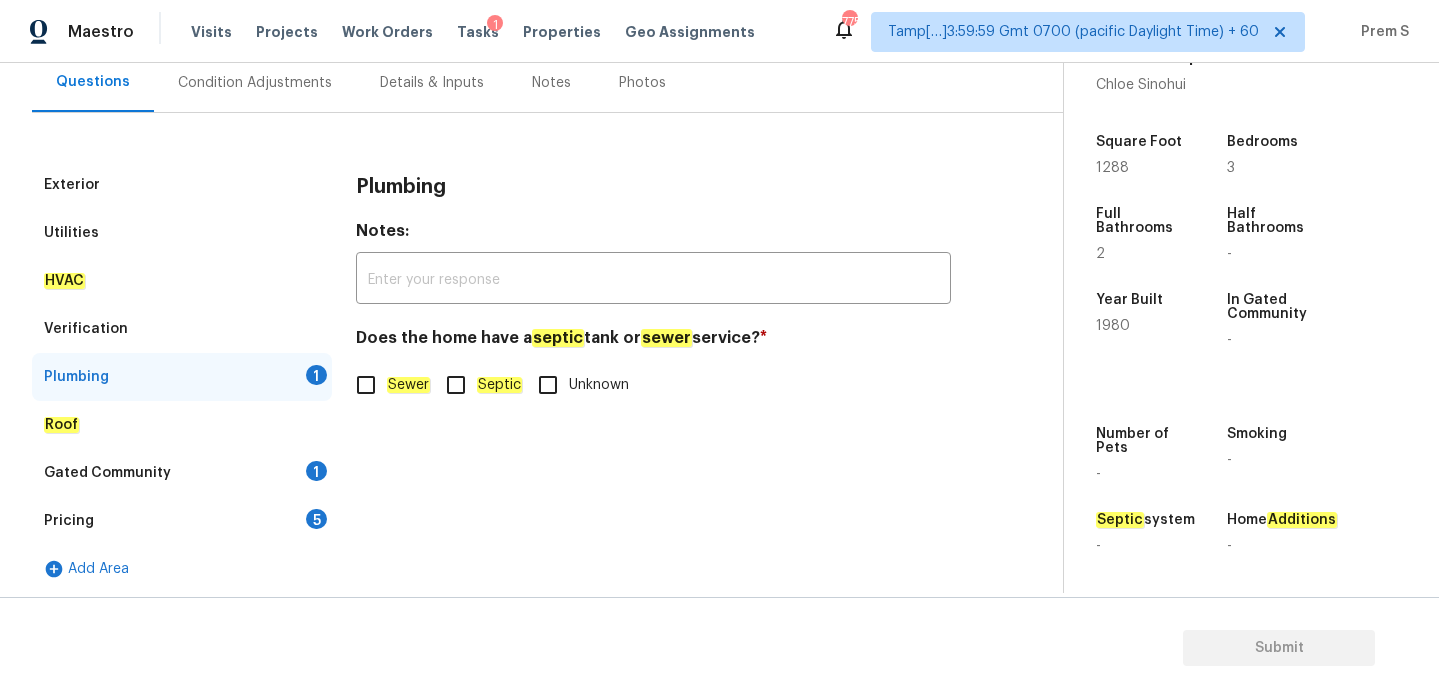 scroll, scrollTop: 196, scrollLeft: 0, axis: vertical 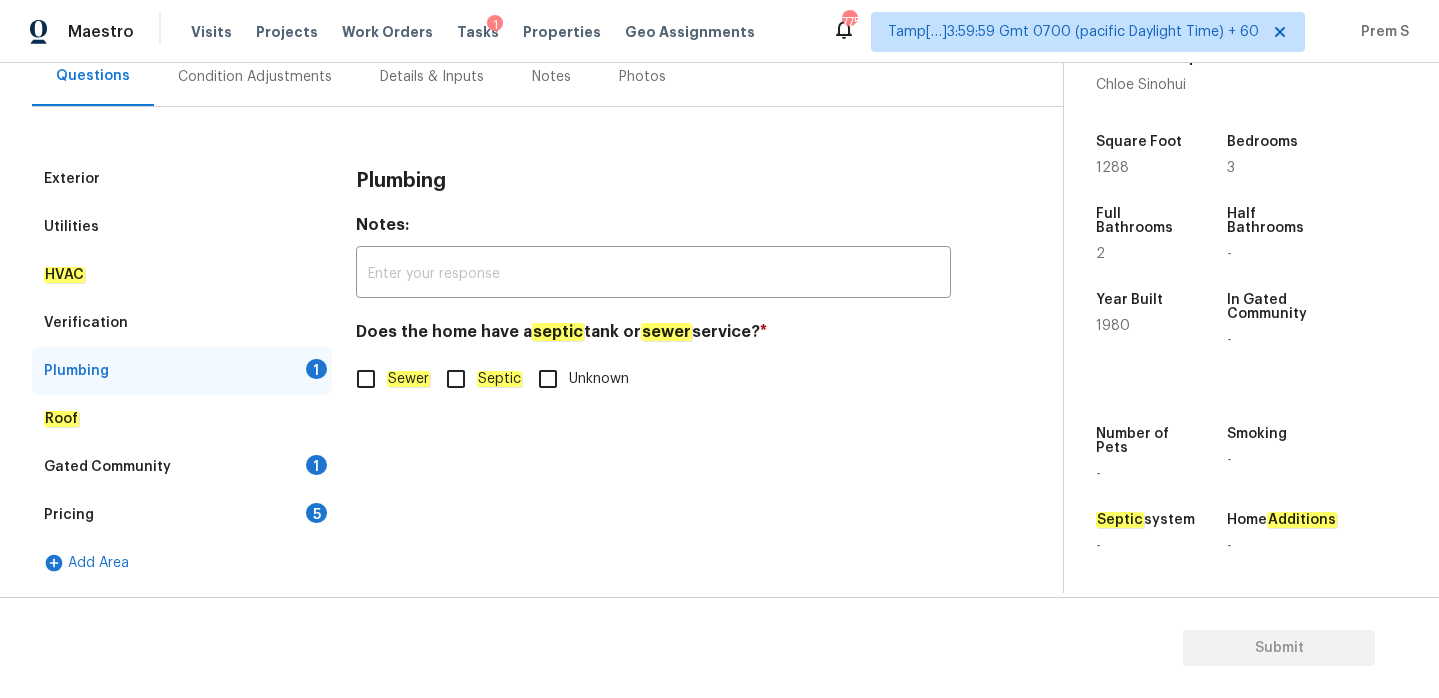 click on "Septic" at bounding box center [456, 379] 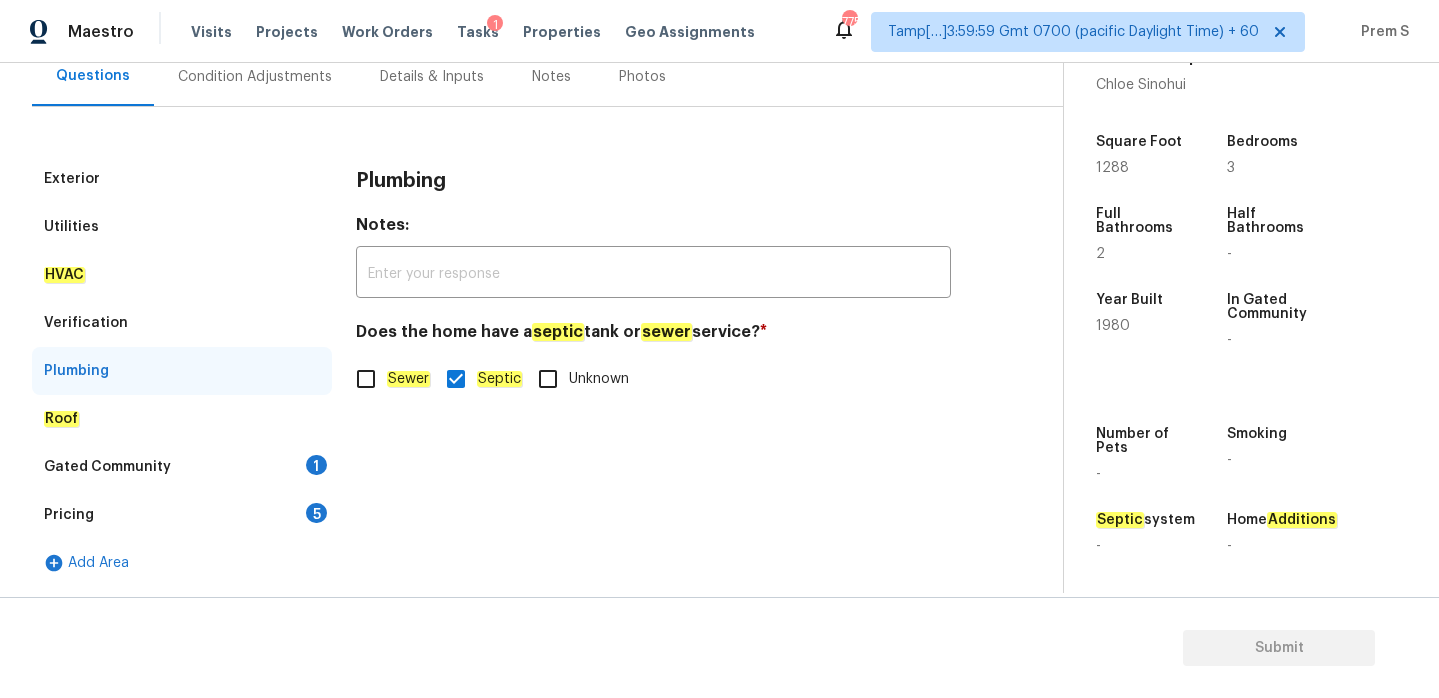 click on "Gated Community 1" at bounding box center [182, 467] 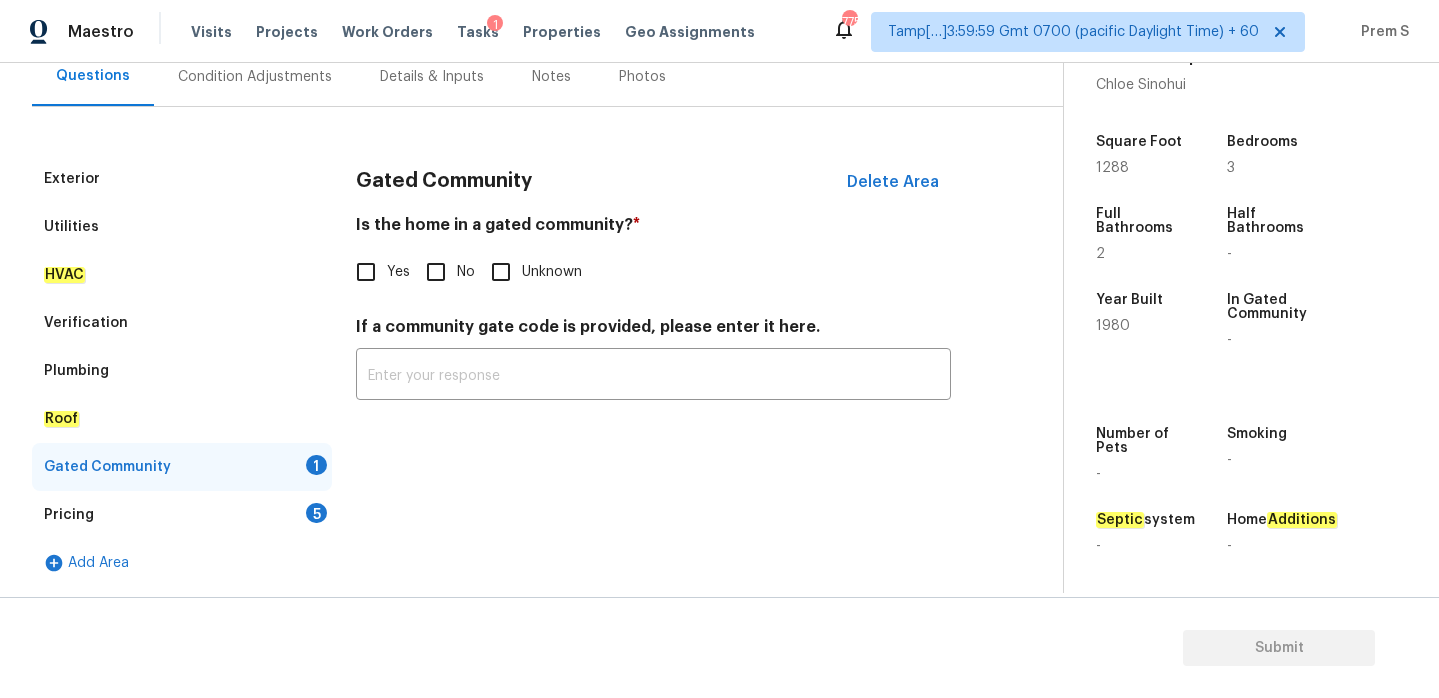 click on "No" at bounding box center [436, 272] 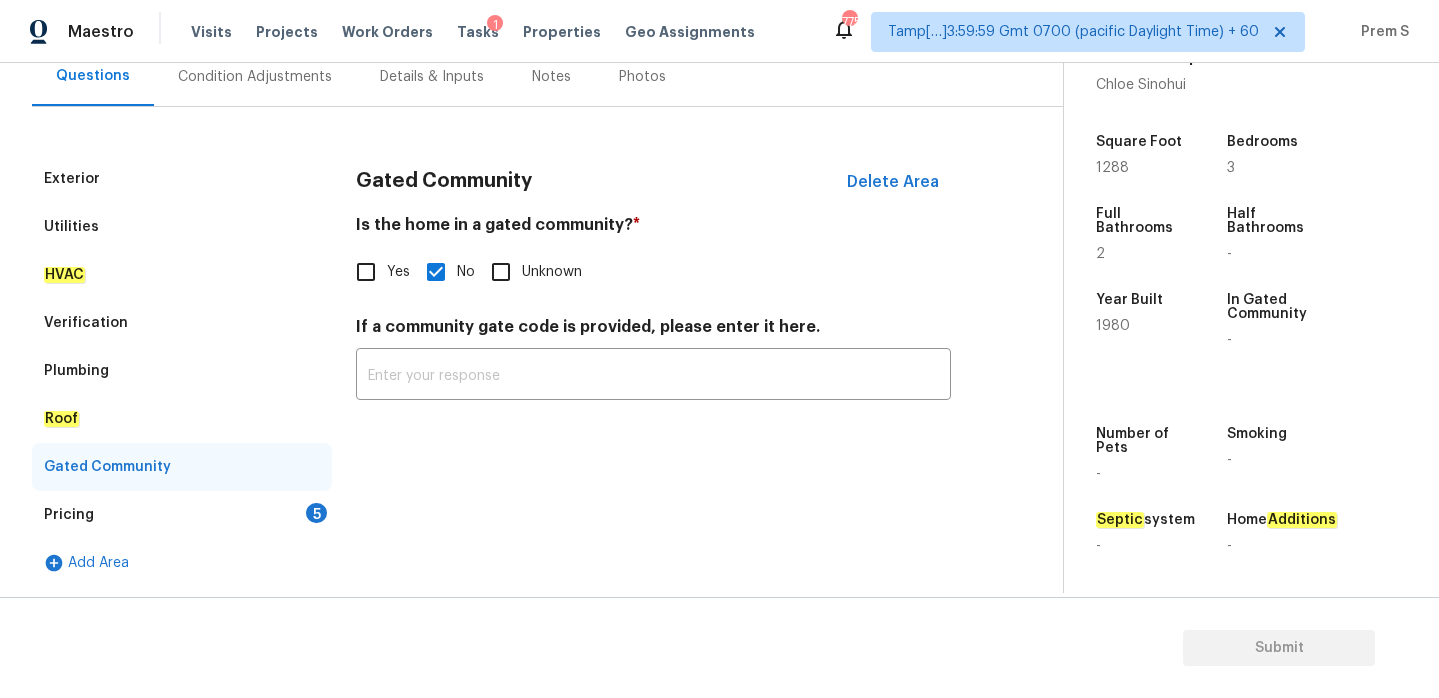 click on "Pricing 5" at bounding box center (182, 515) 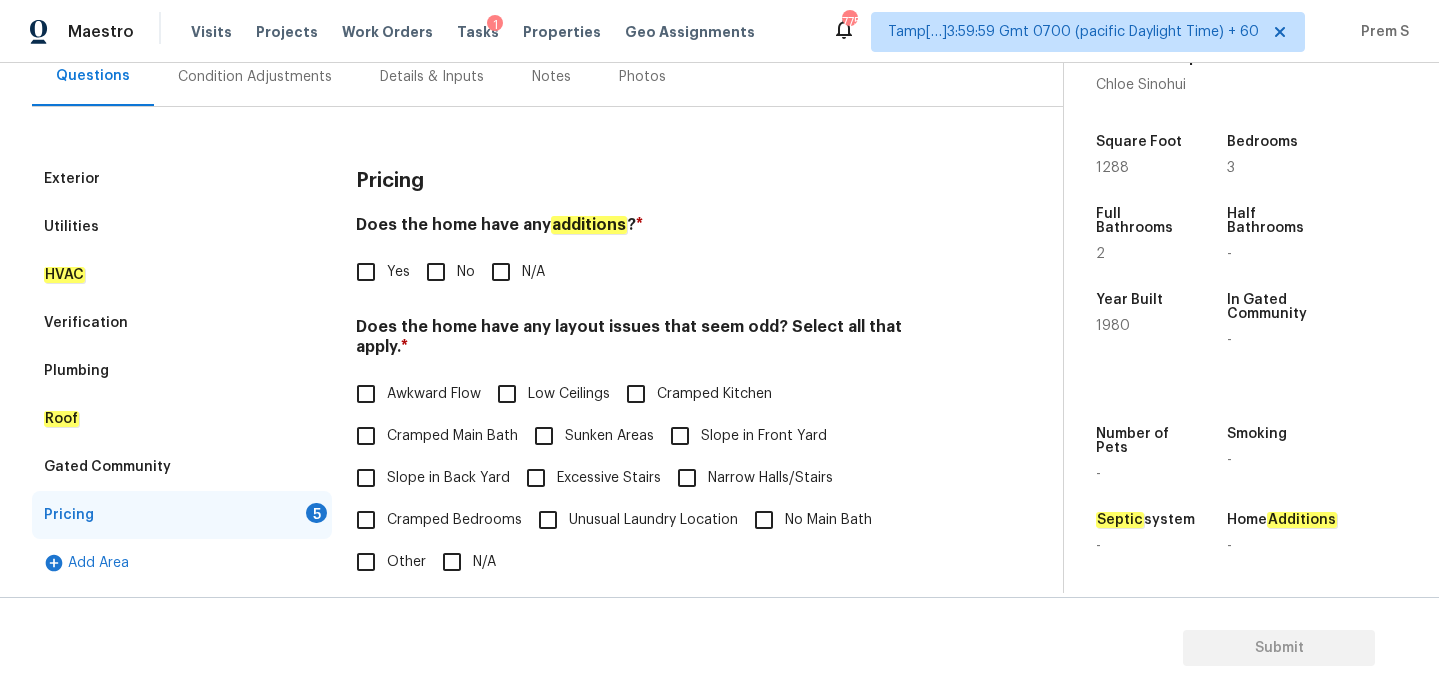 click on "No" at bounding box center (436, 272) 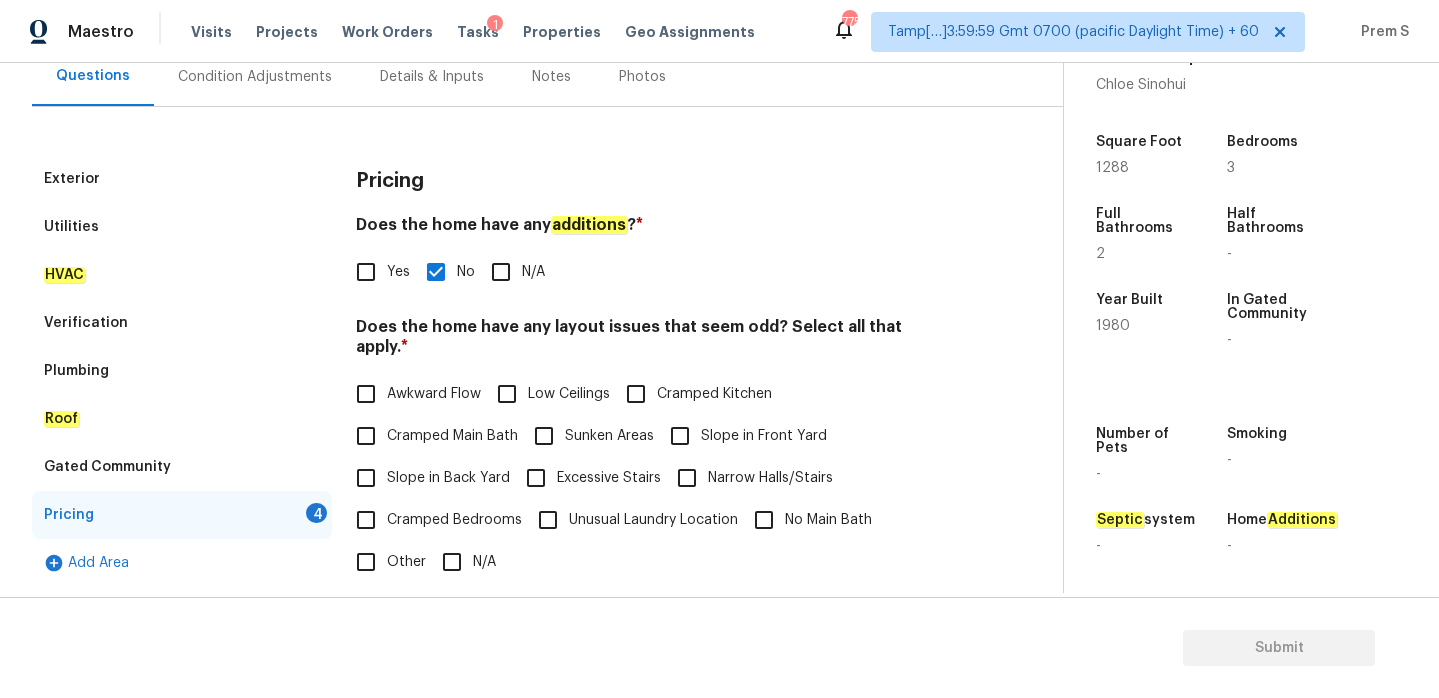 scroll, scrollTop: 301, scrollLeft: 0, axis: vertical 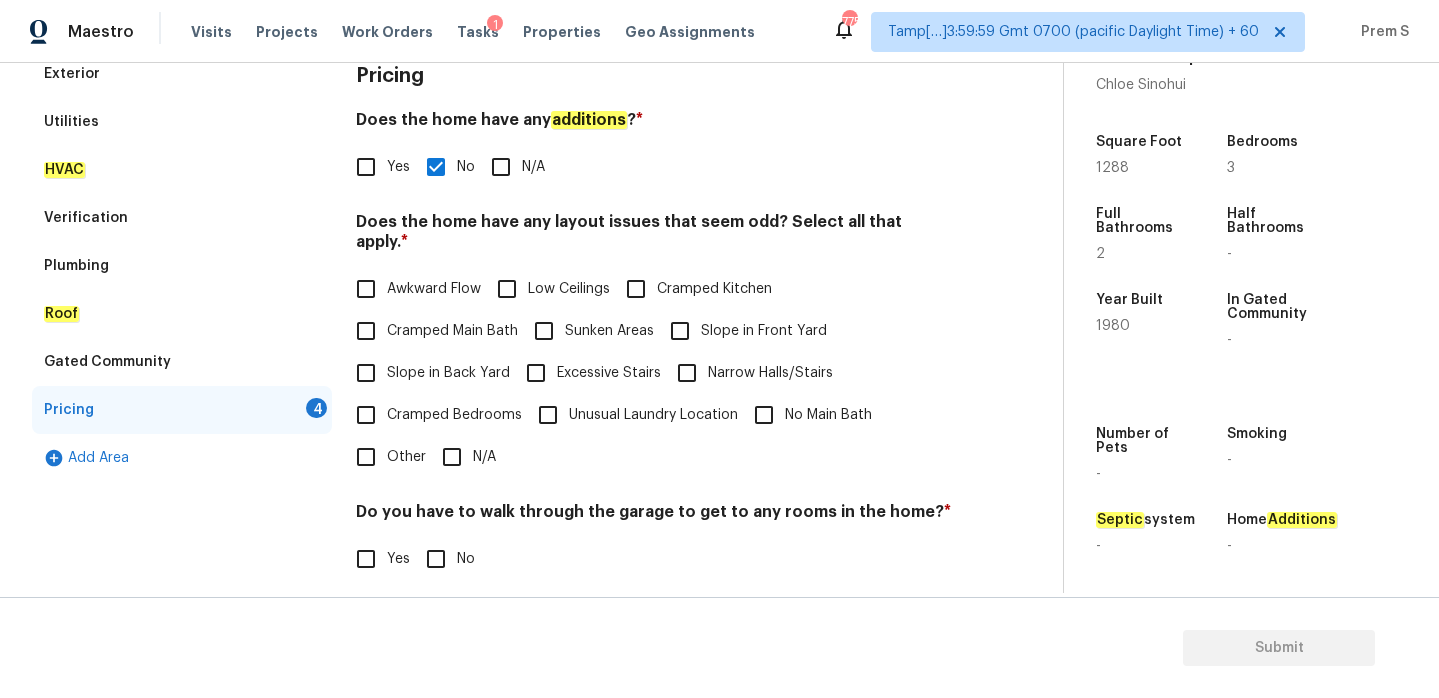 click on "N/A" at bounding box center (452, 457) 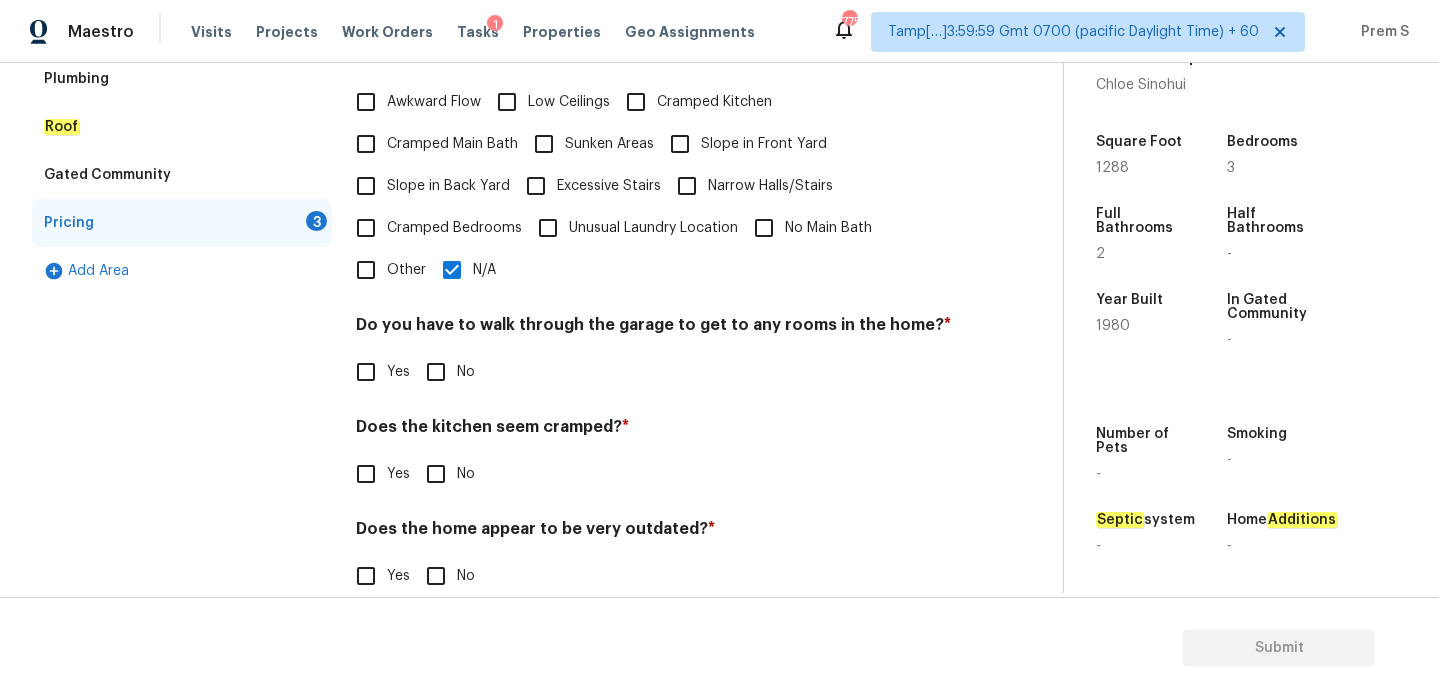 scroll, scrollTop: 502, scrollLeft: 0, axis: vertical 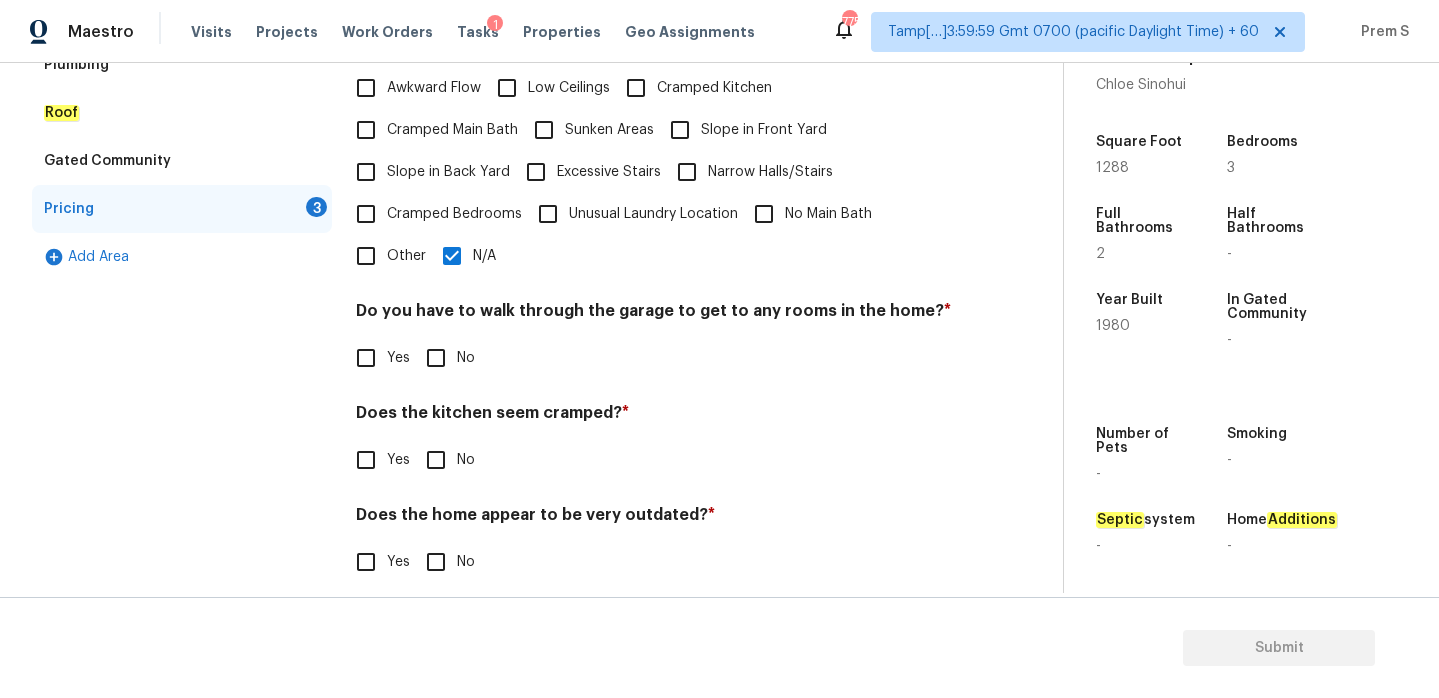 click on "No" at bounding box center (436, 358) 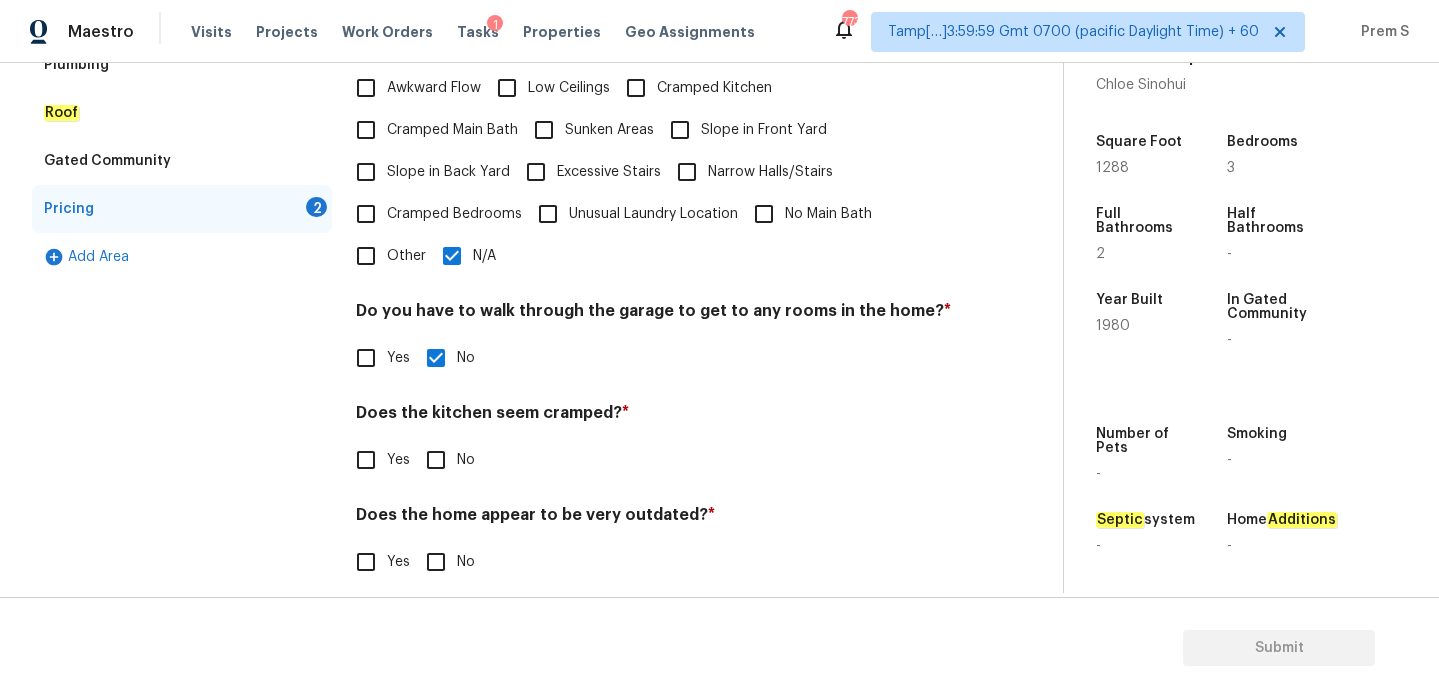 click on "No" at bounding box center (436, 460) 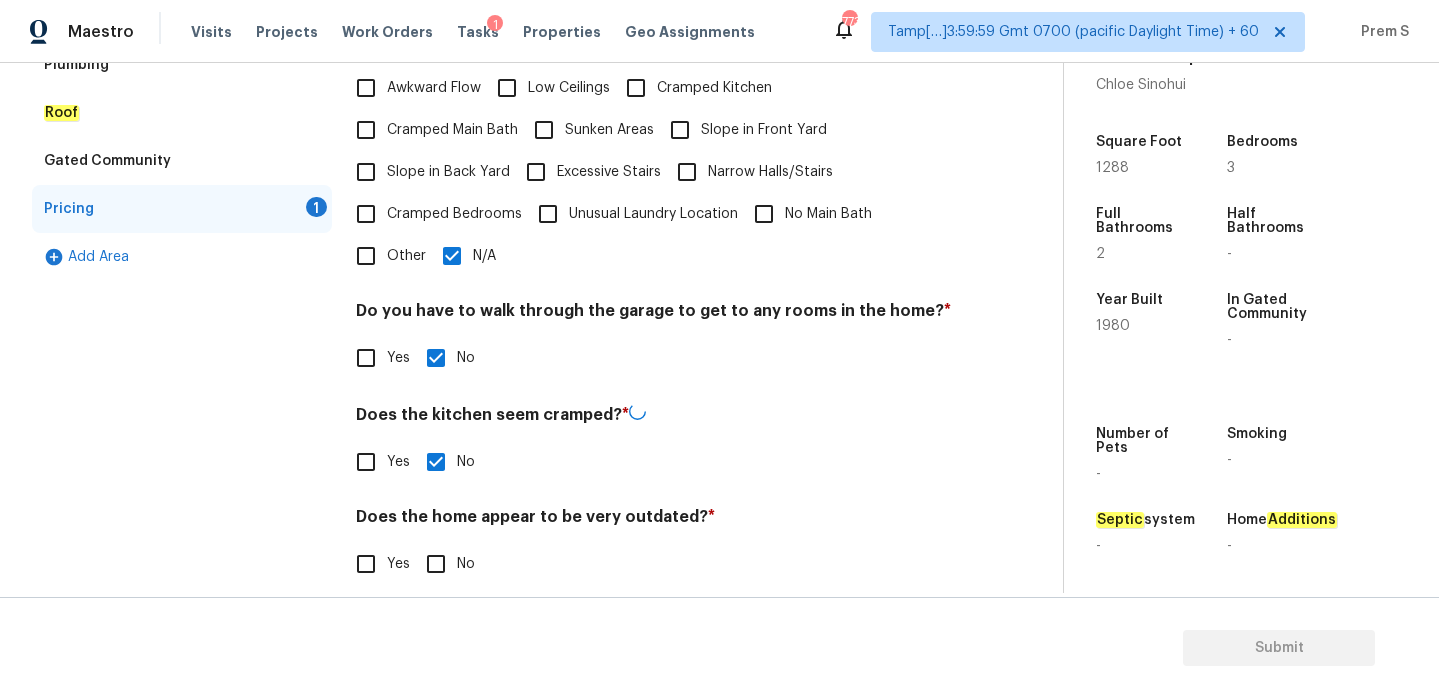 click on "No" at bounding box center [436, 564] 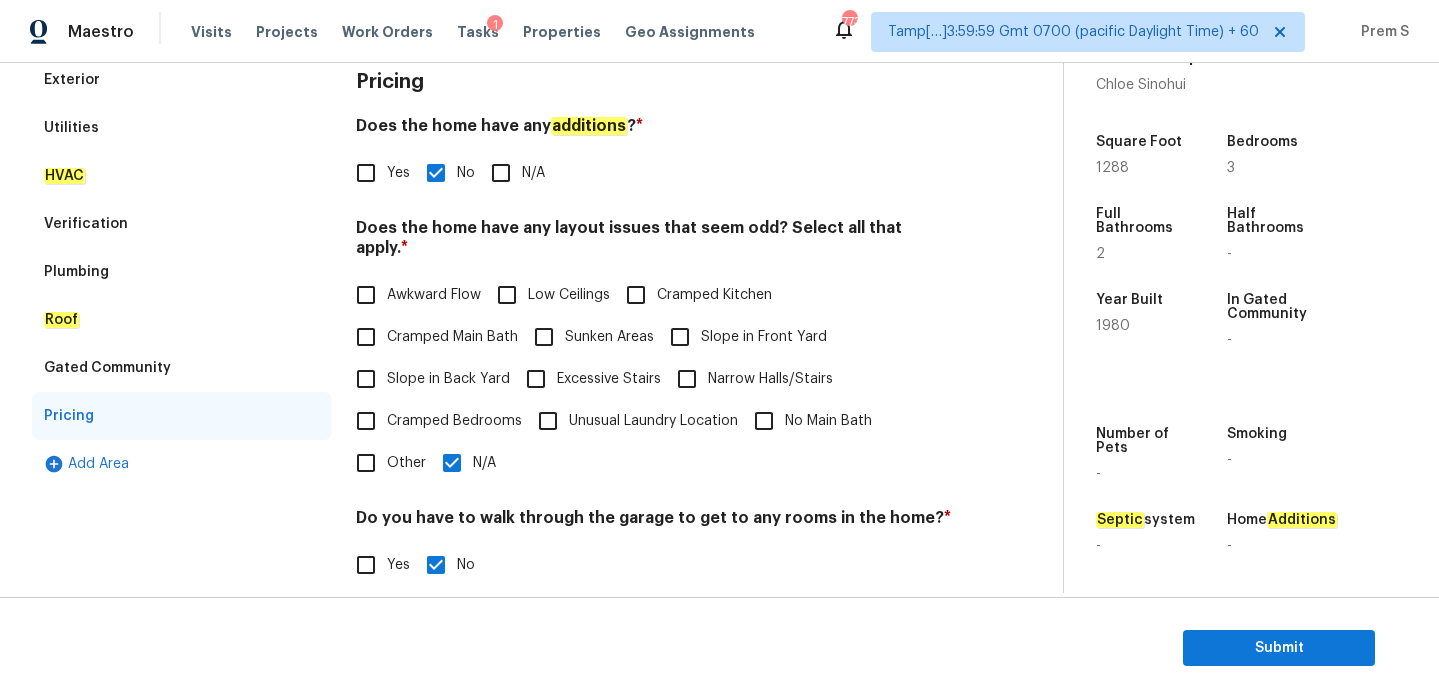scroll, scrollTop: 0, scrollLeft: 0, axis: both 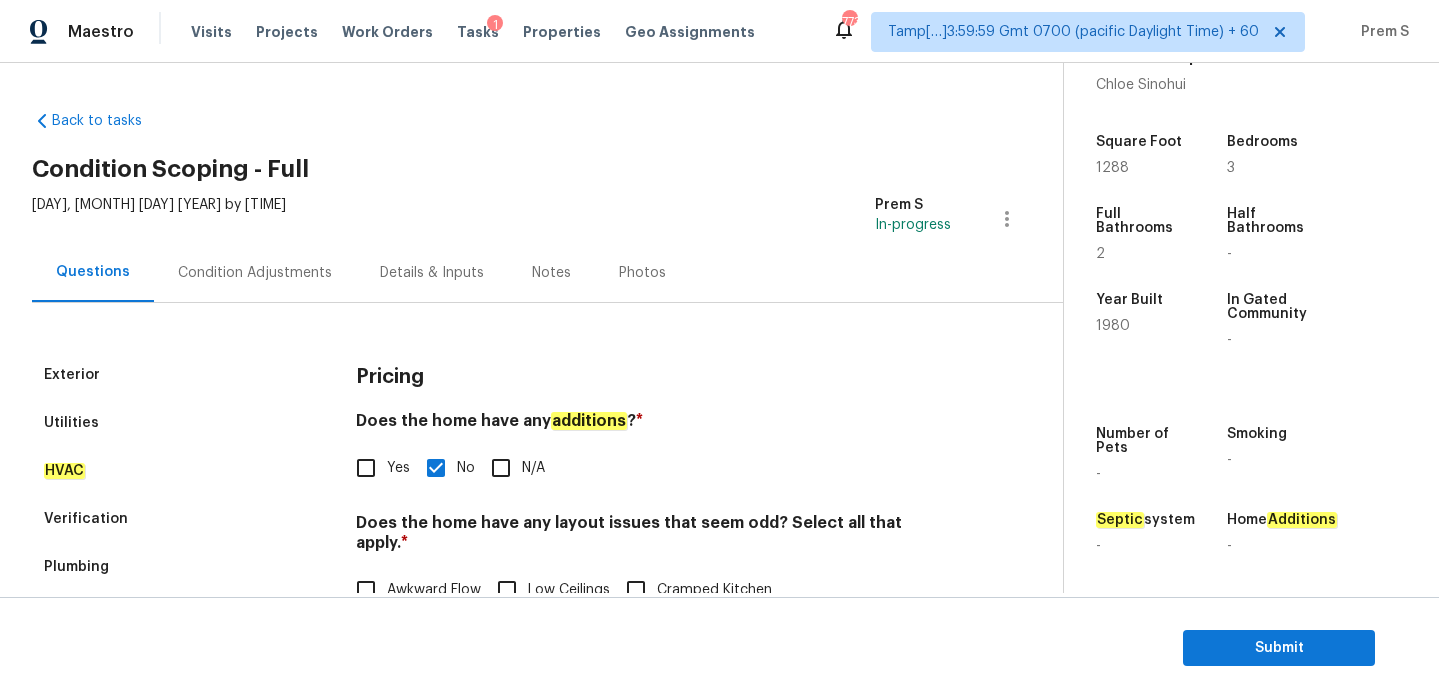 click on "Condition Adjustments" at bounding box center [255, 273] 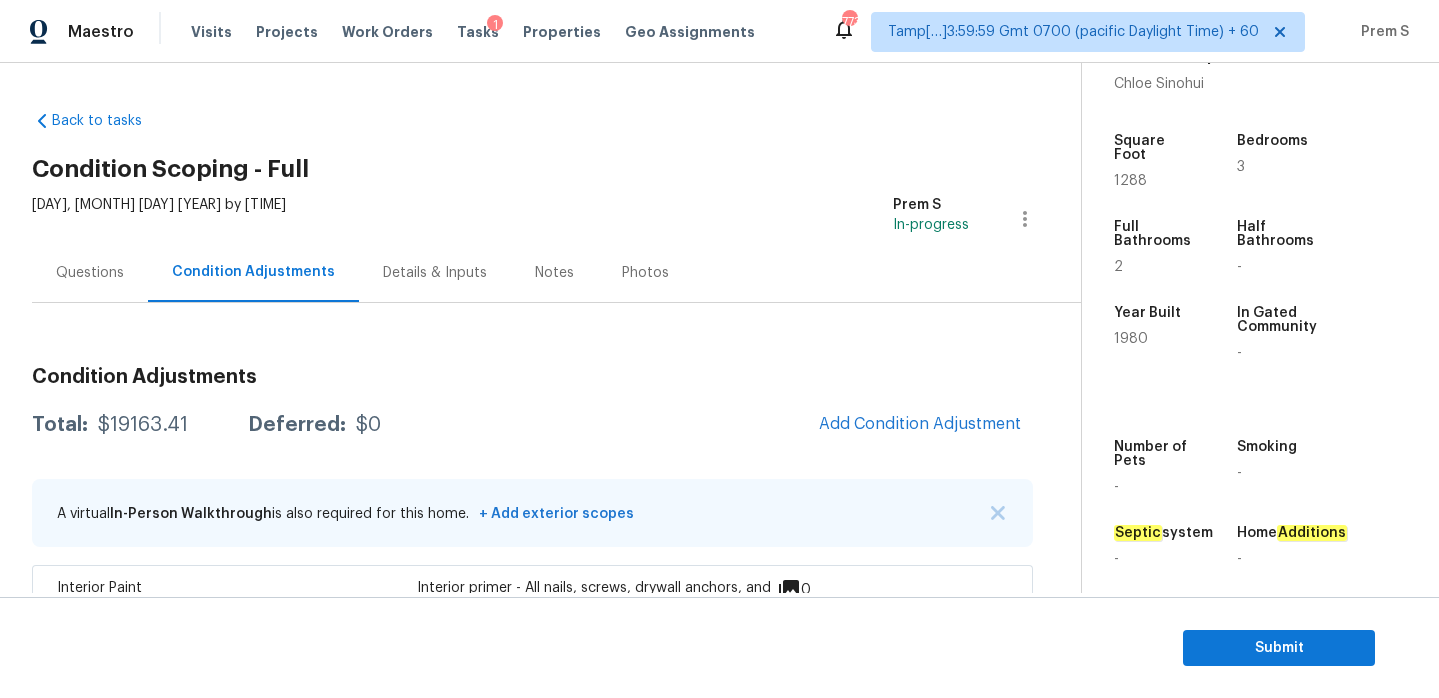 scroll, scrollTop: 506, scrollLeft: 0, axis: vertical 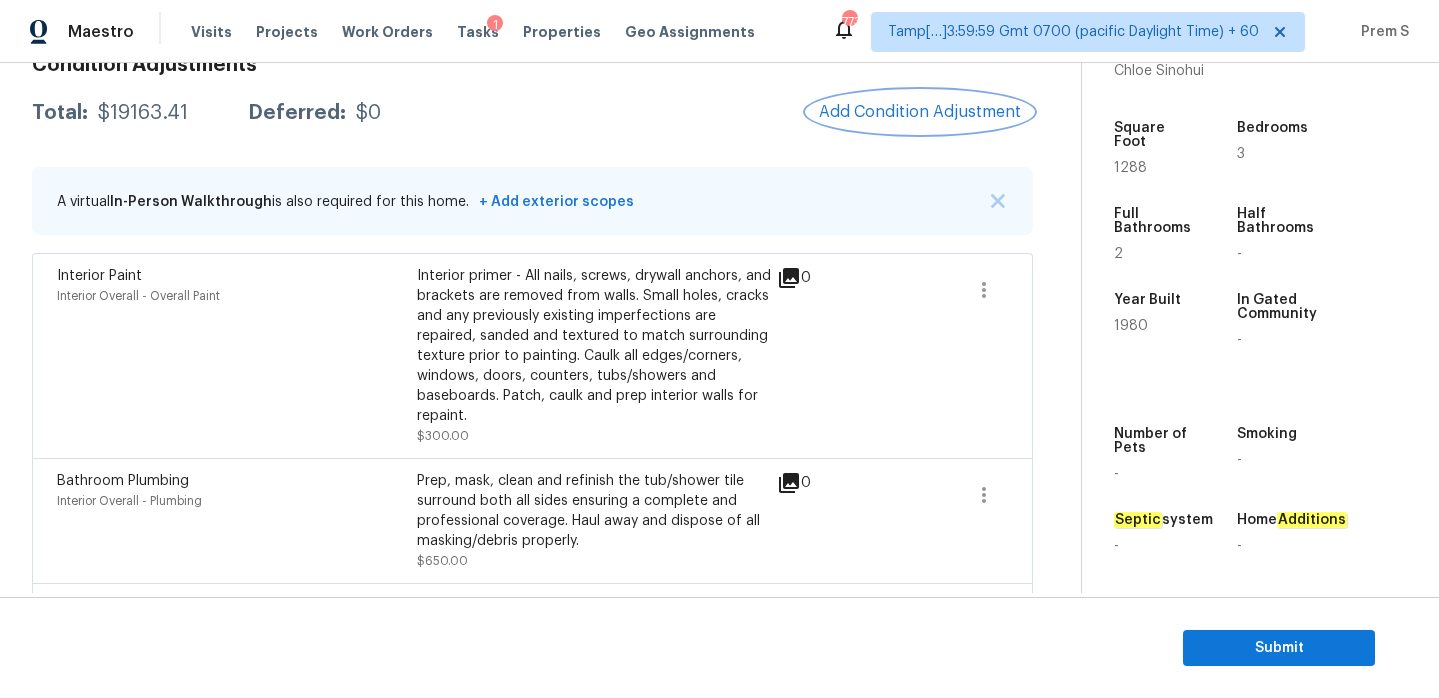 click on "Add Condition Adjustment" at bounding box center (920, 112) 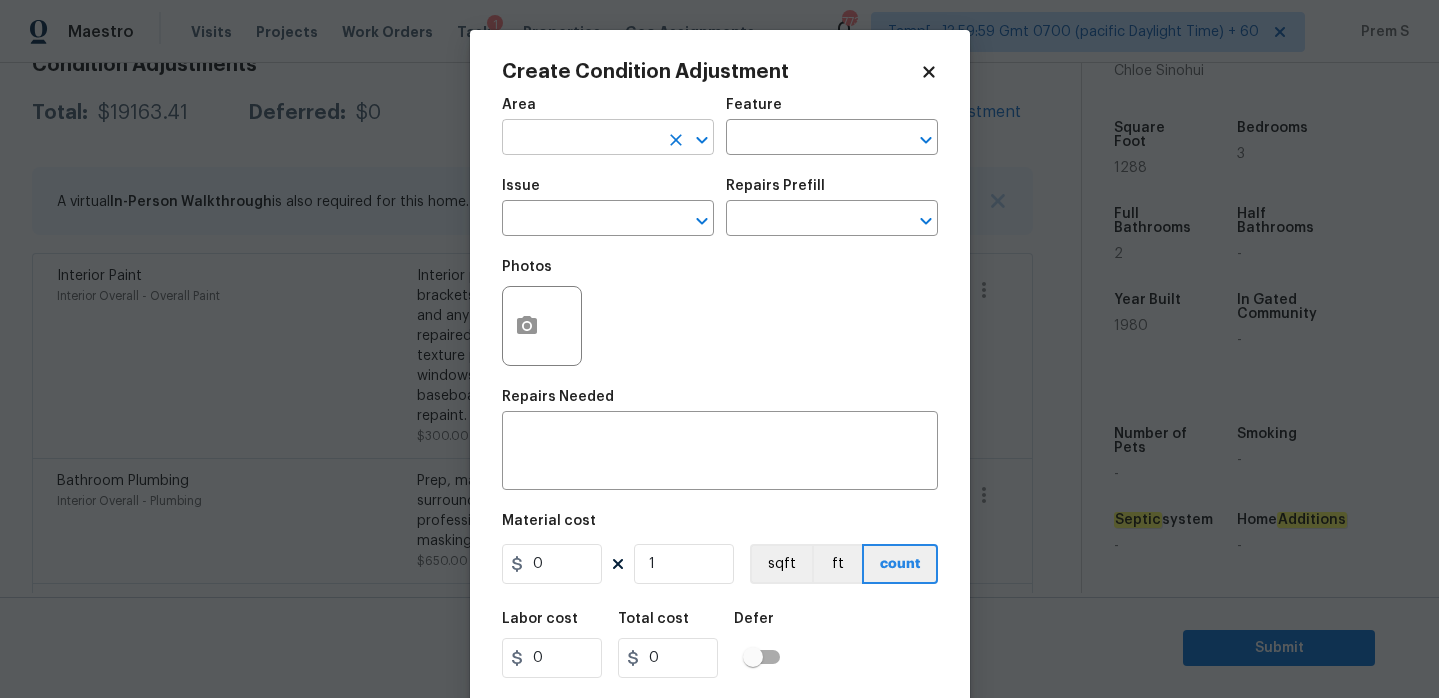 click at bounding box center [580, 139] 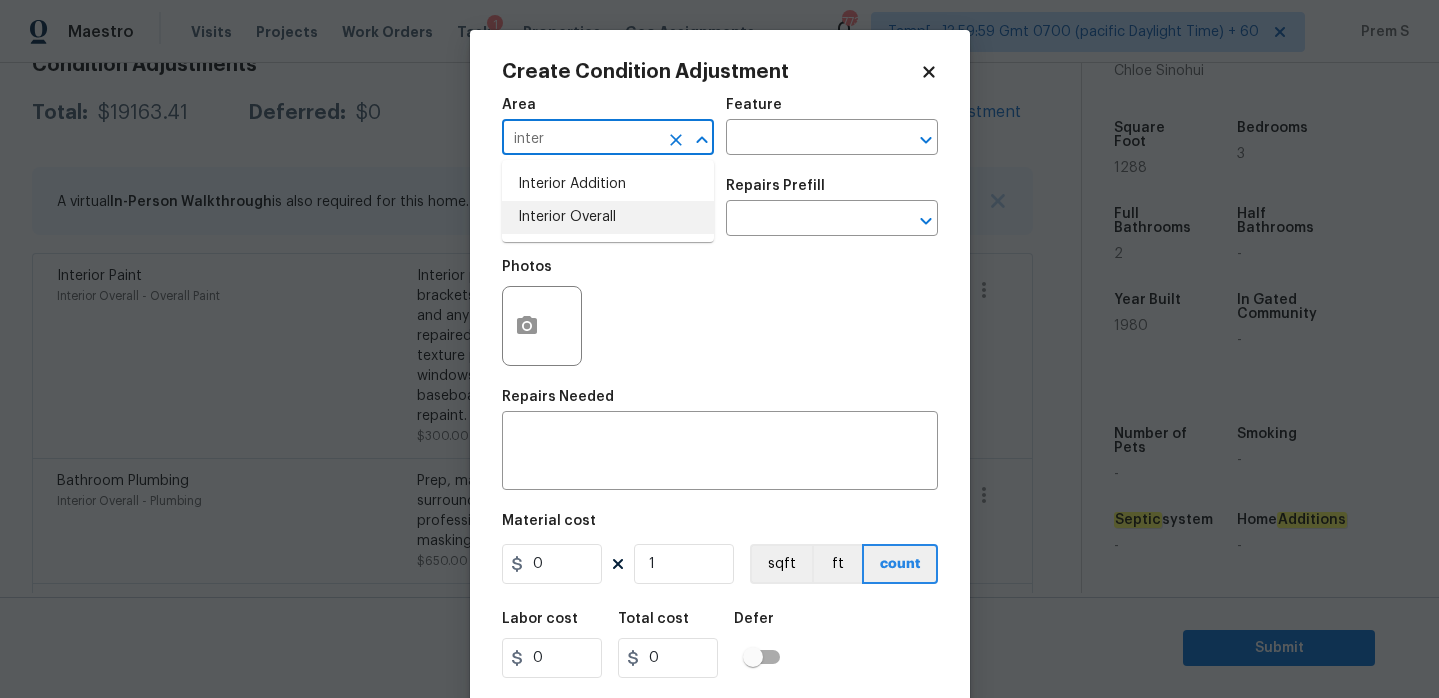 click on "Interior Overall" at bounding box center [608, 217] 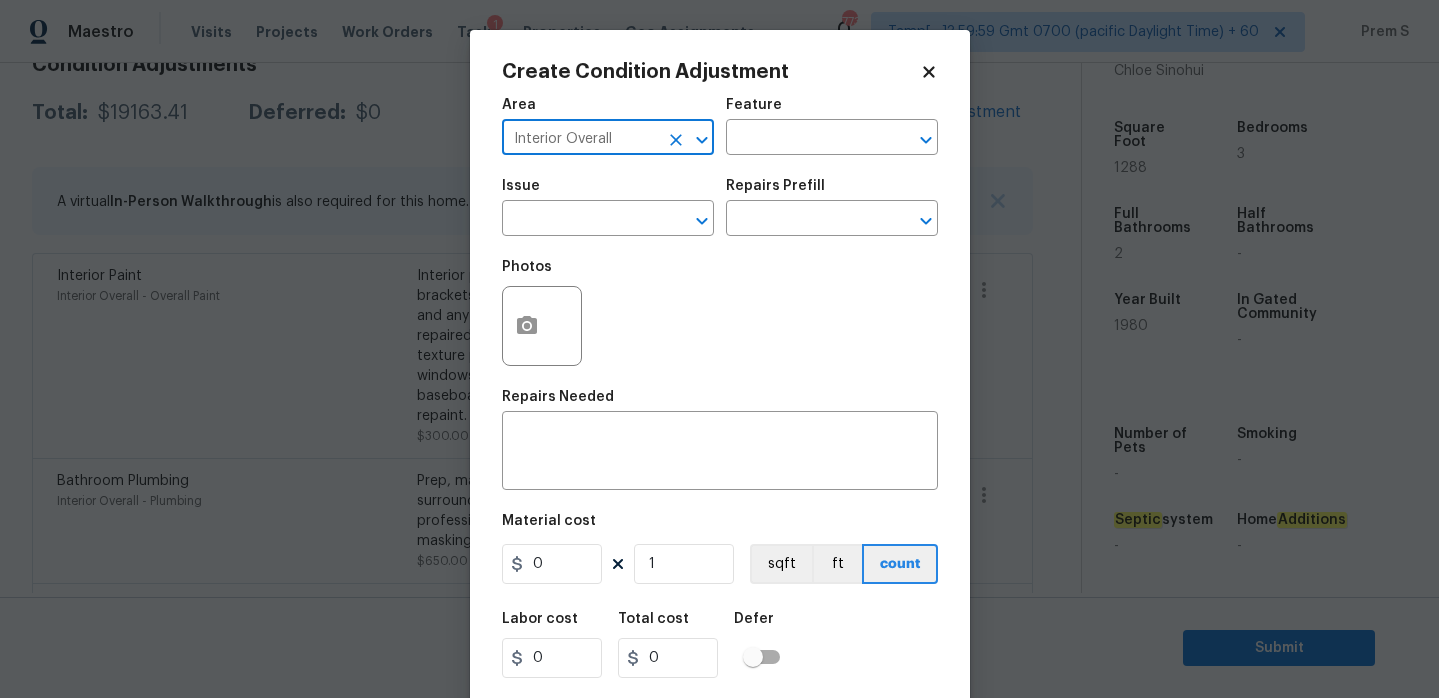 type on "Interior Overall" 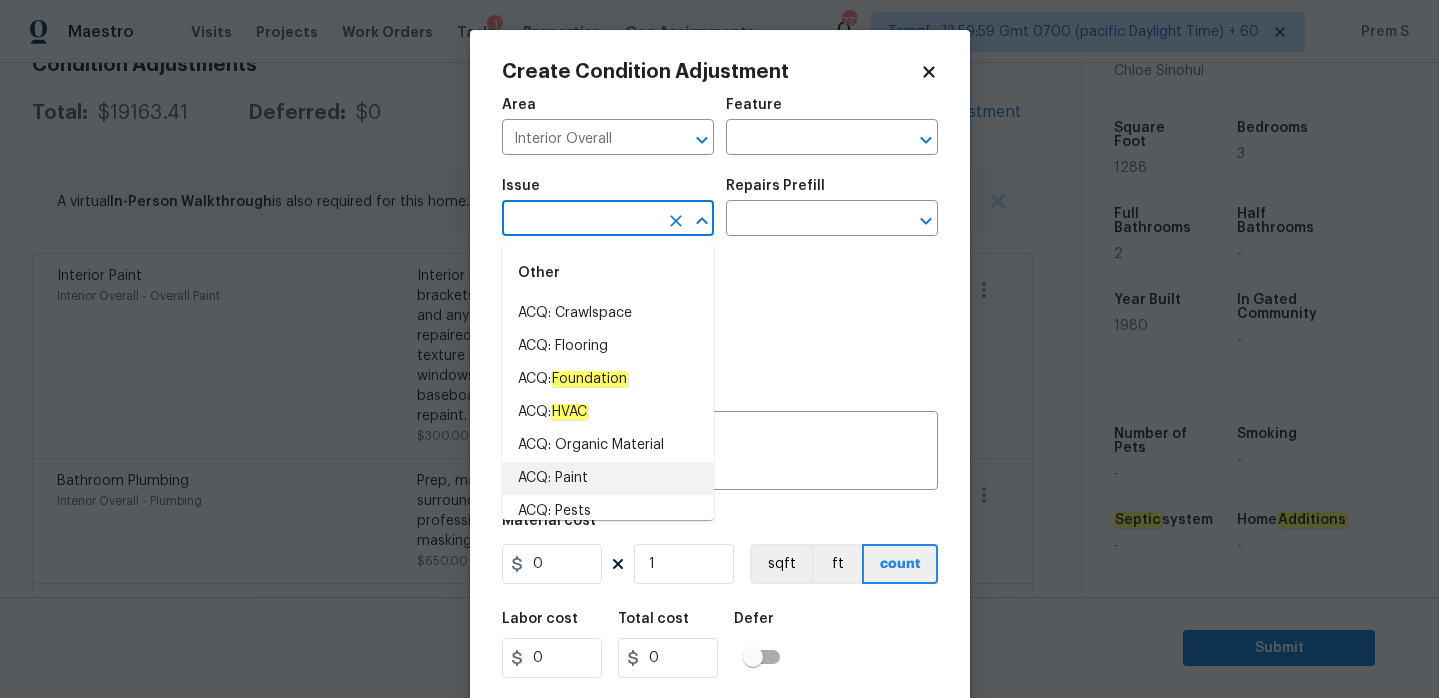 click on "ACQ: Paint" at bounding box center [608, 478] 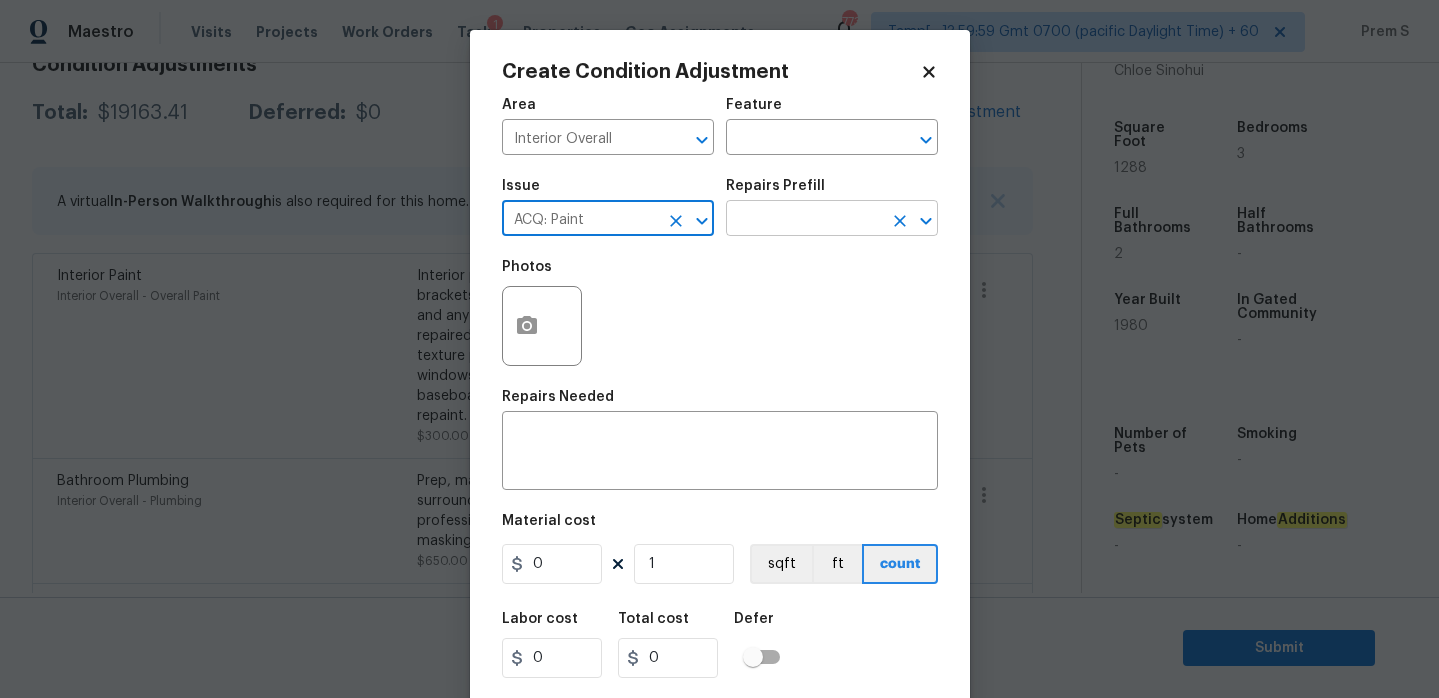 click at bounding box center (804, 220) 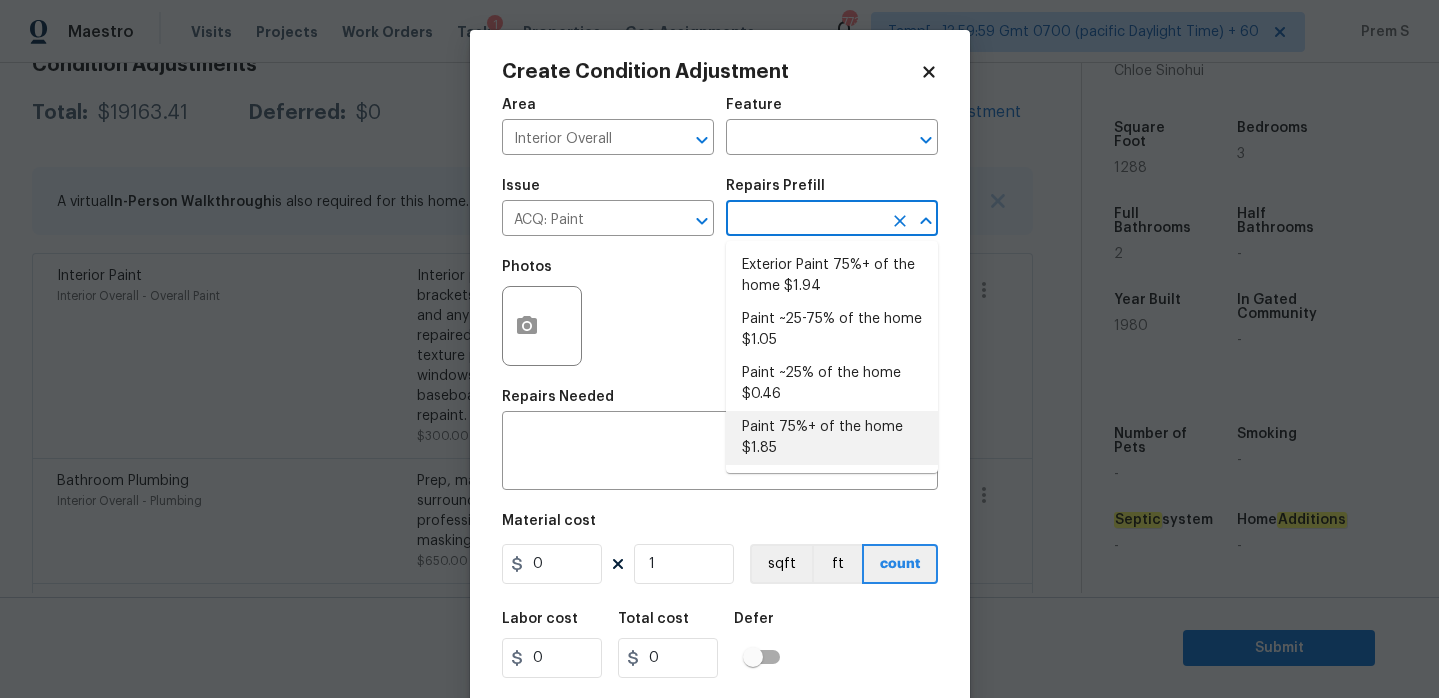 click on "Paint 75%+ of the home $1.85" at bounding box center [832, 438] 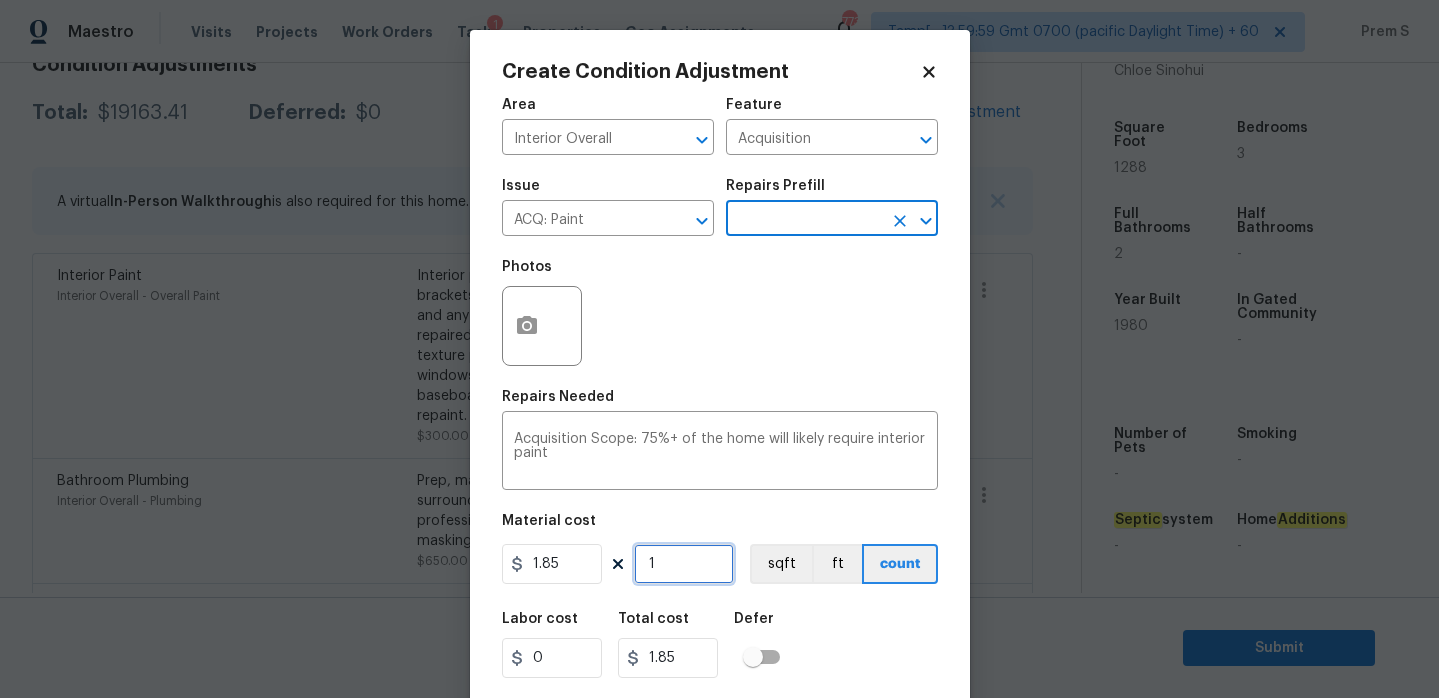 click on "1" at bounding box center (684, 564) 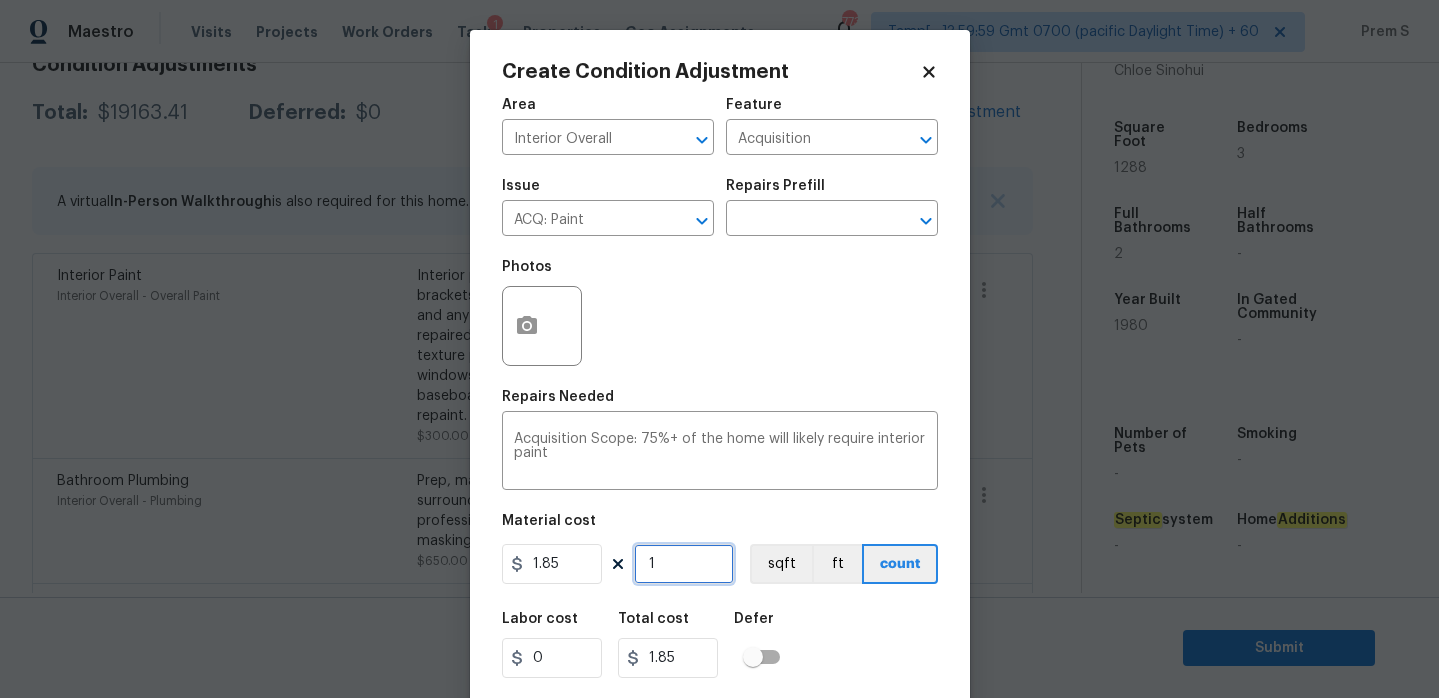 type on "12" 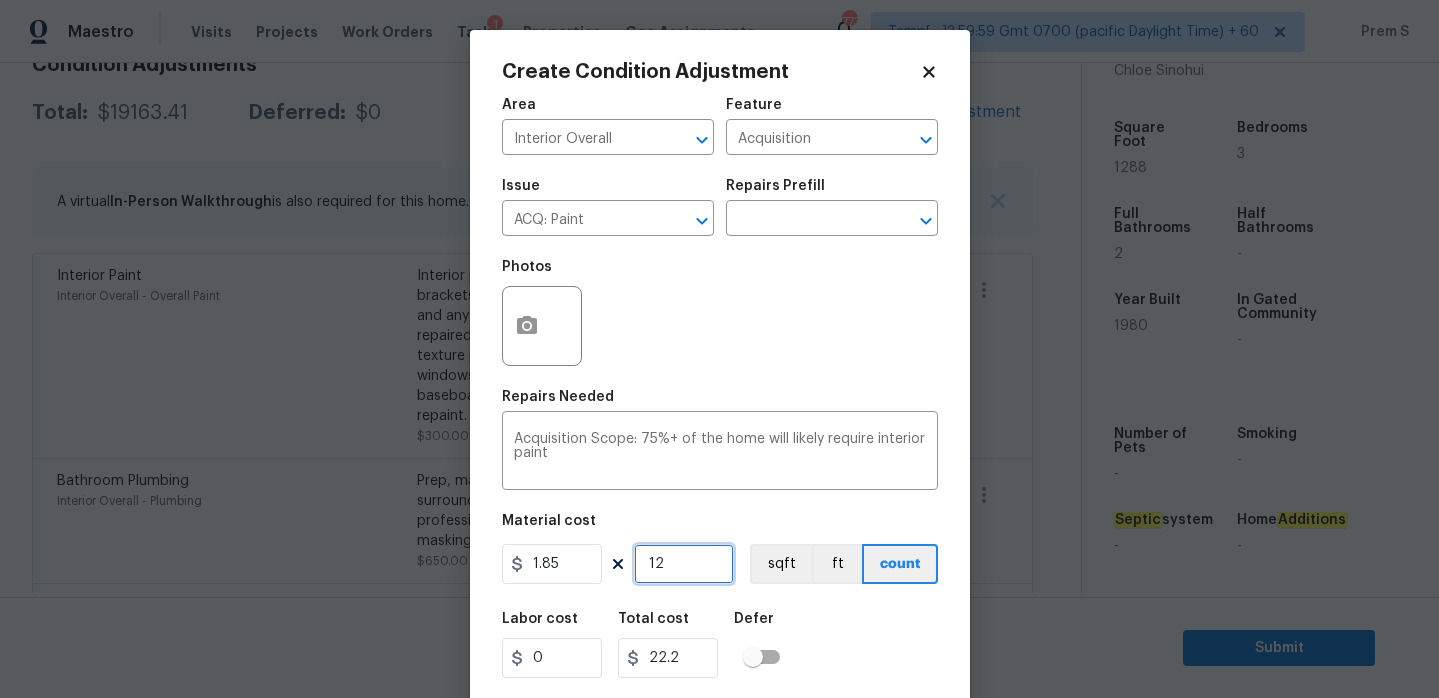 type on "128" 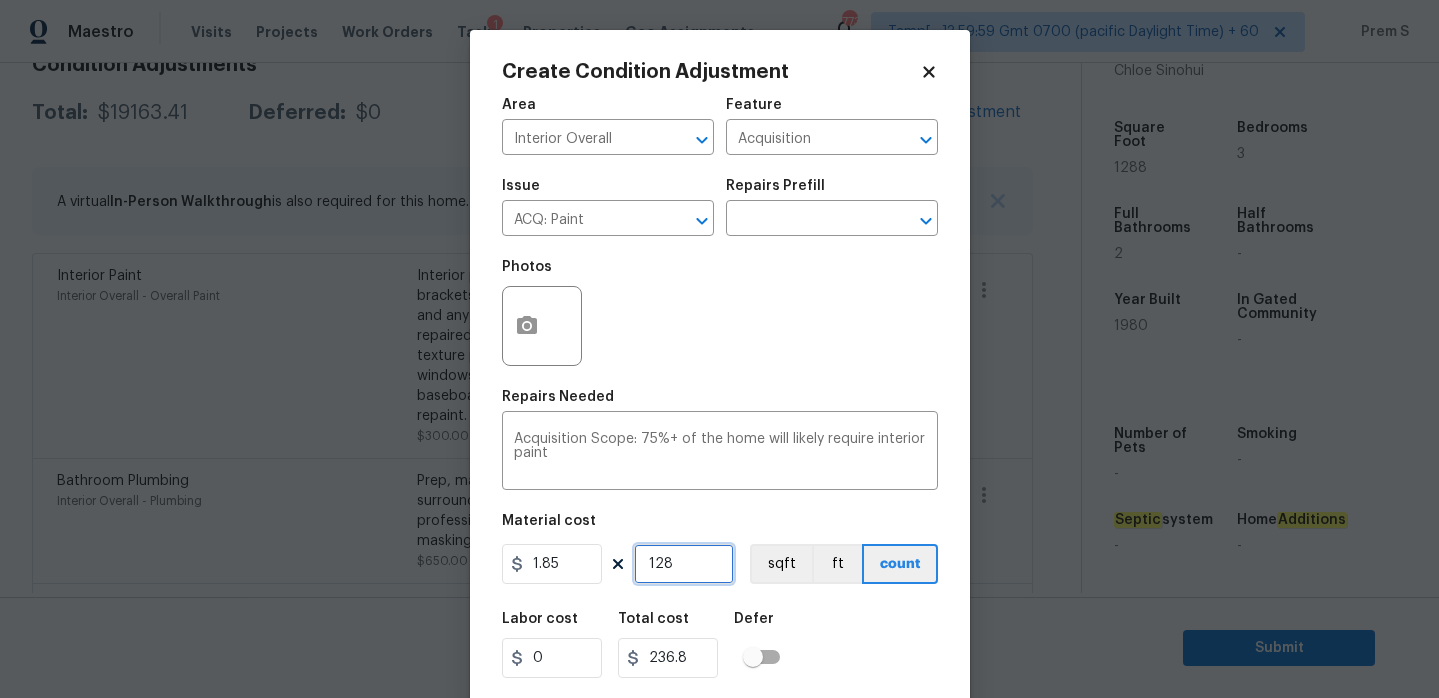 type on "1288" 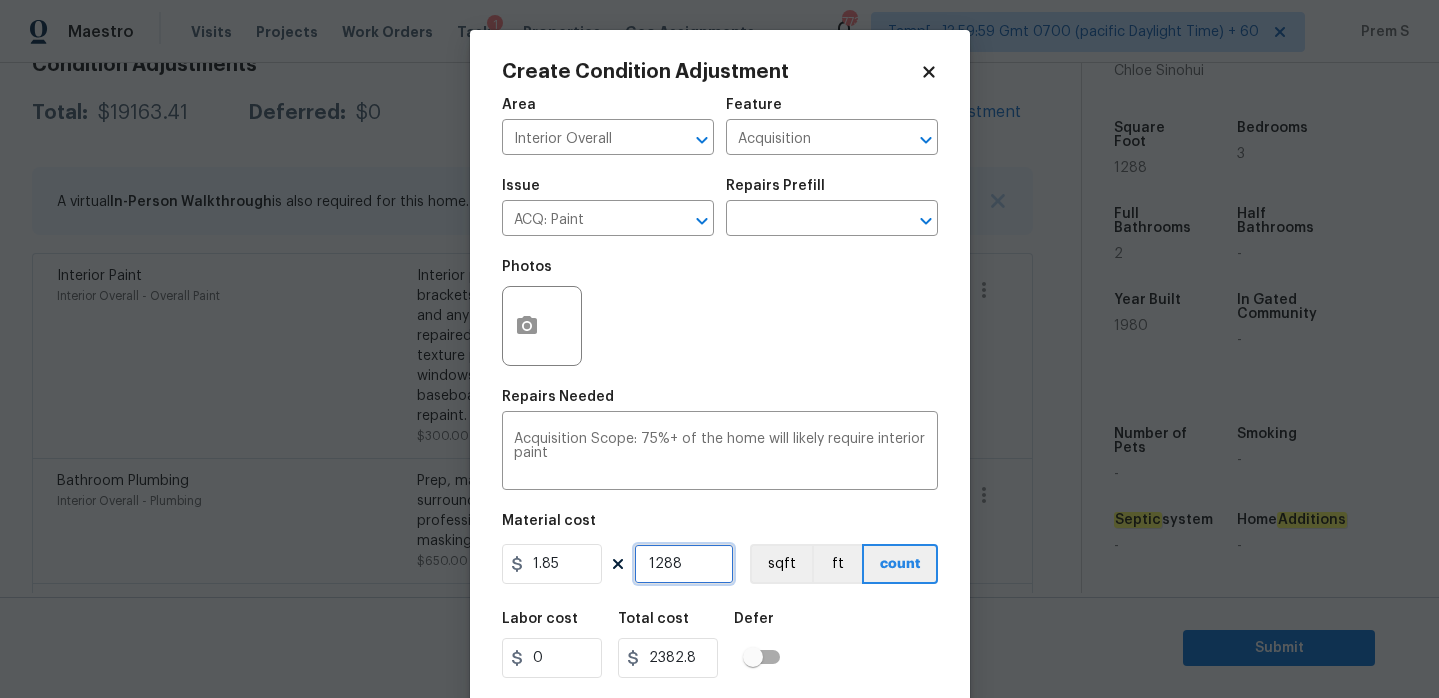 type on "1288" 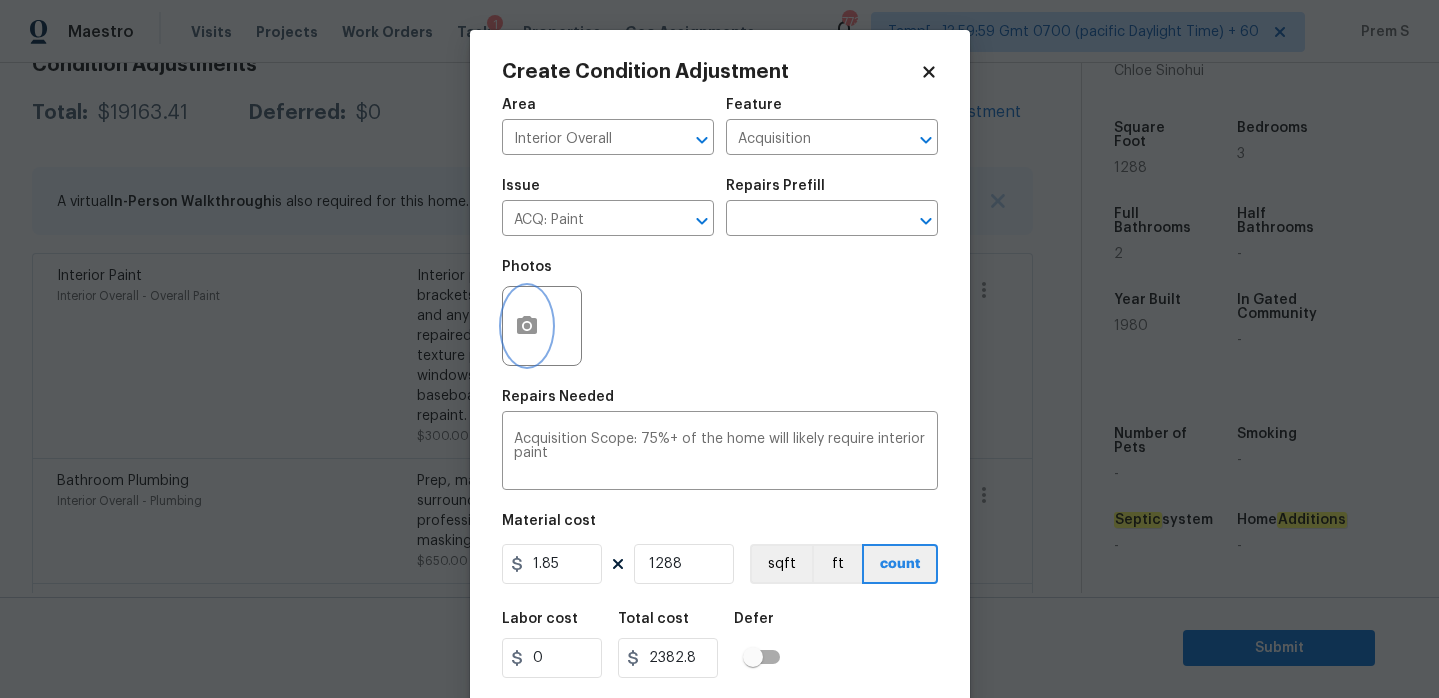 click 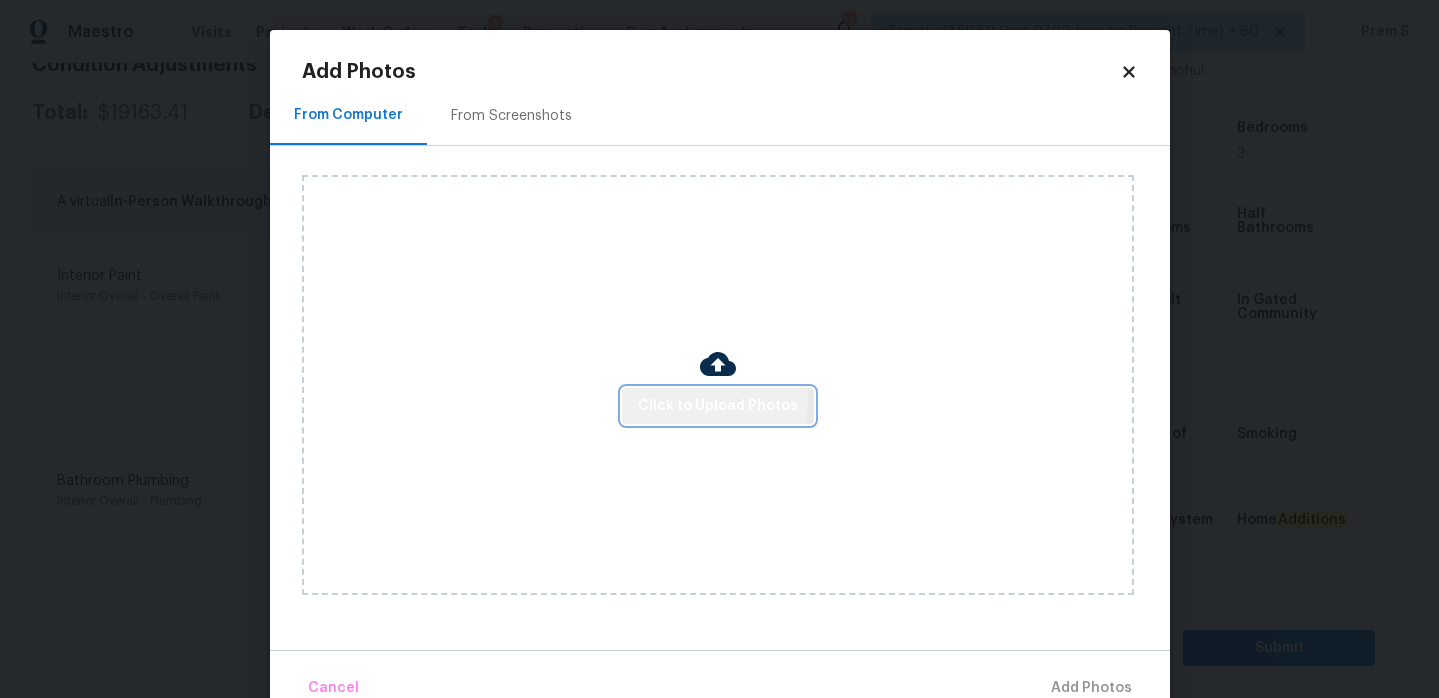 click on "Click to Upload Photos" at bounding box center (718, 406) 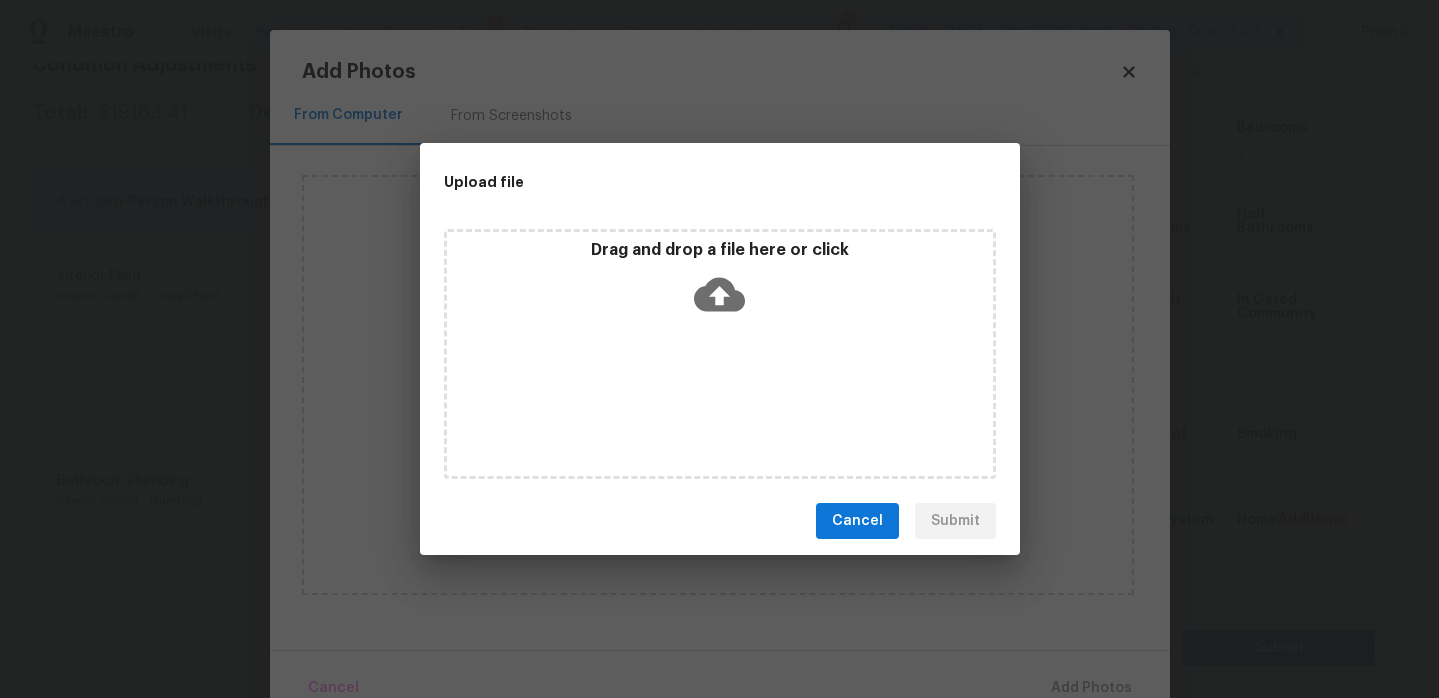 click 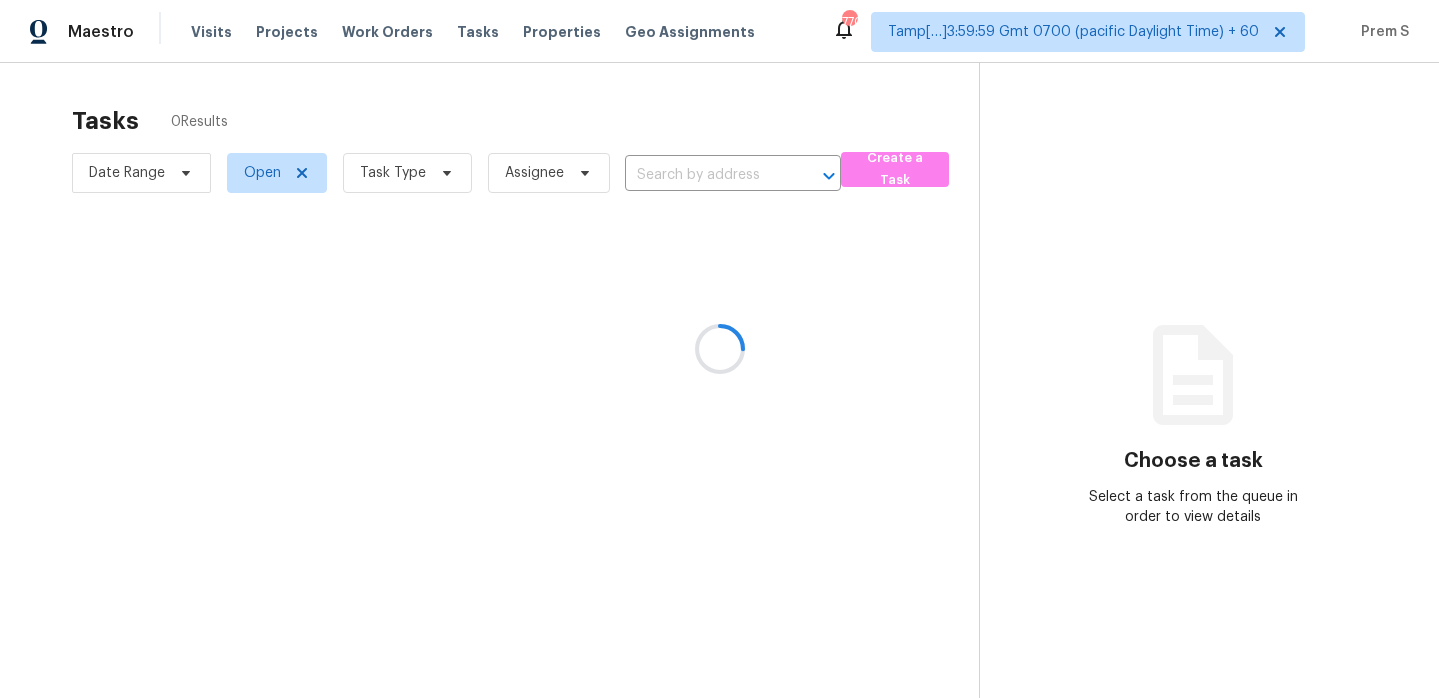 scroll, scrollTop: 0, scrollLeft: 0, axis: both 